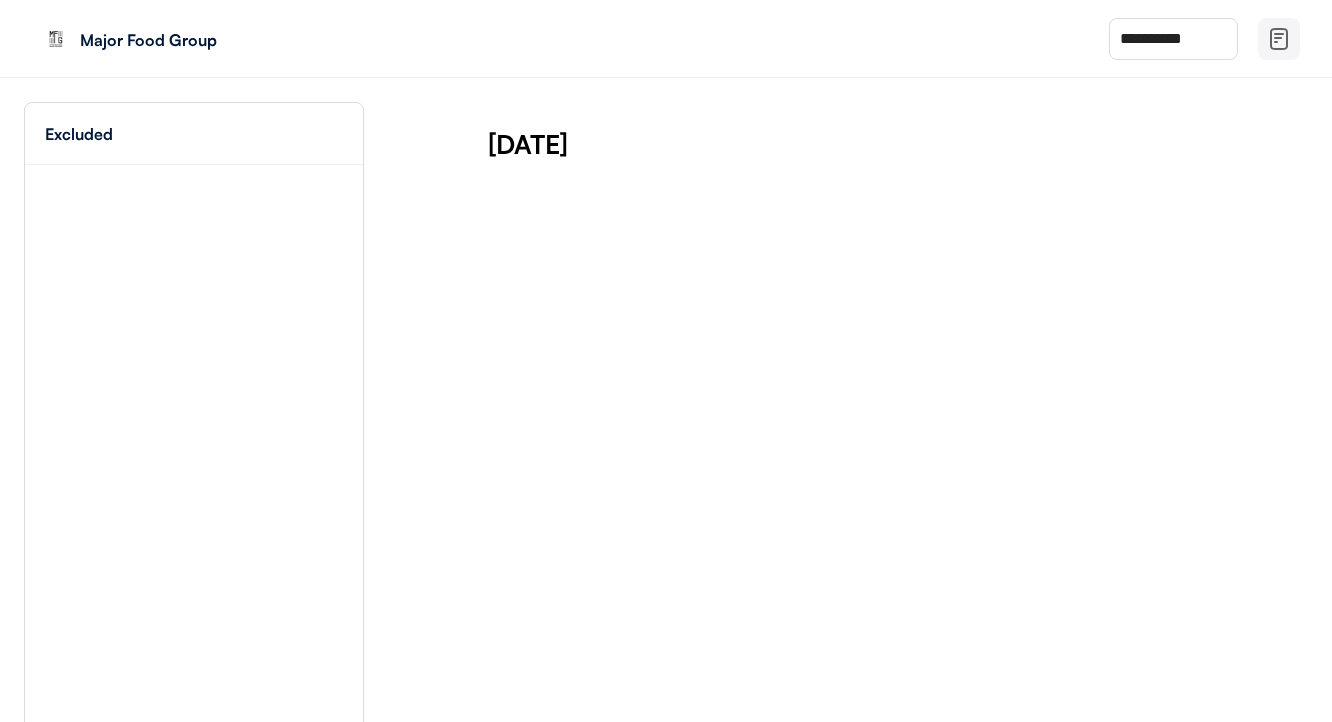 scroll, scrollTop: 0, scrollLeft: 0, axis: both 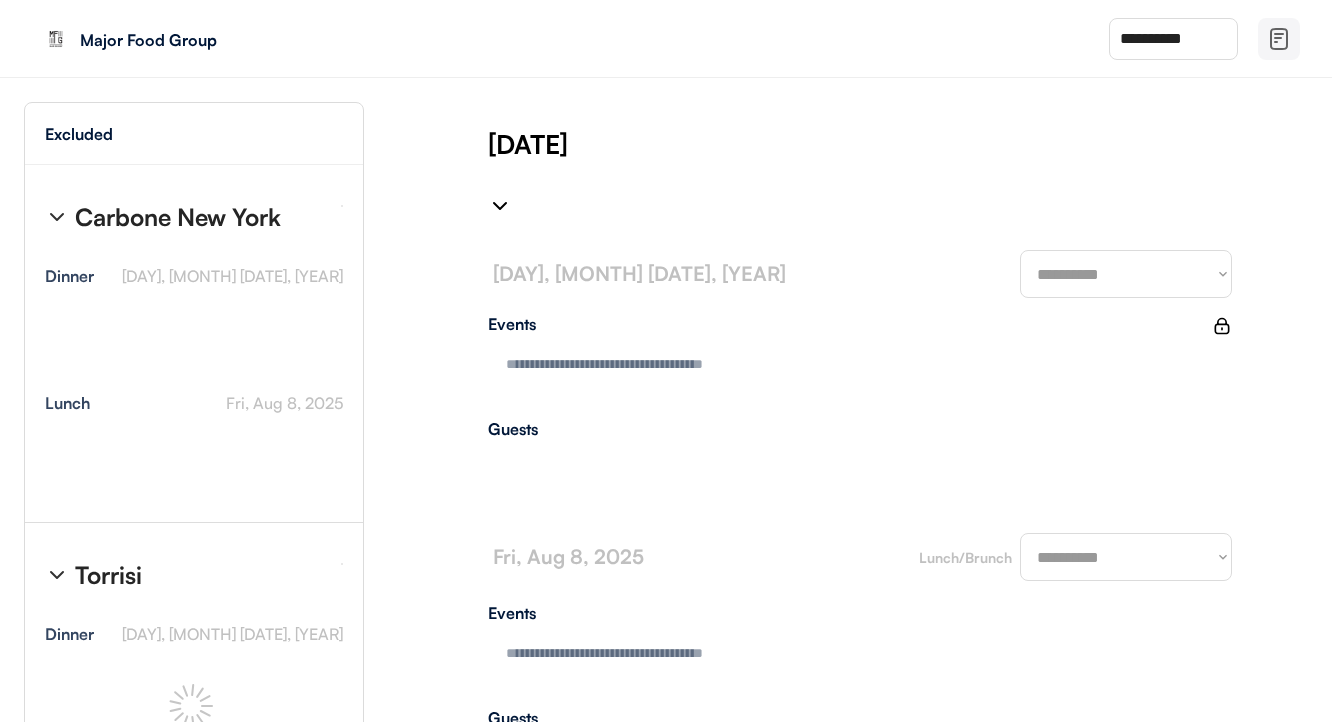 type on "**********" 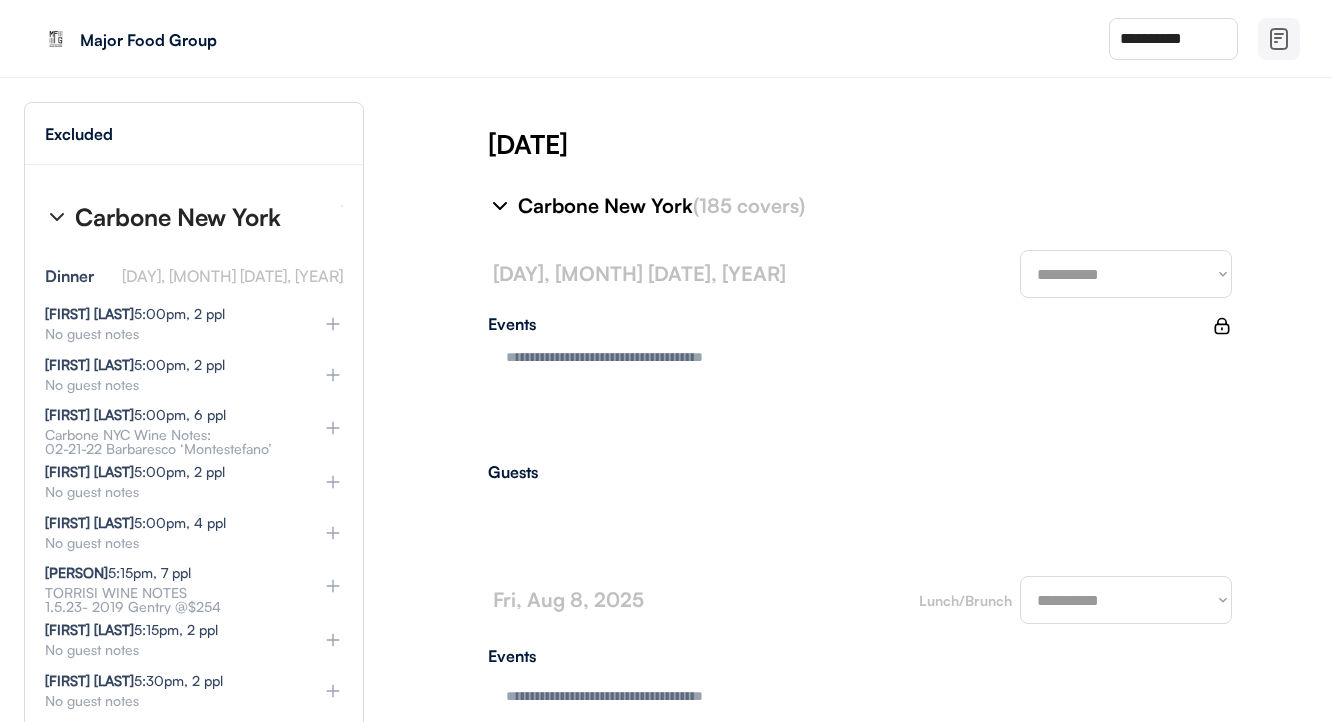 type on "**********" 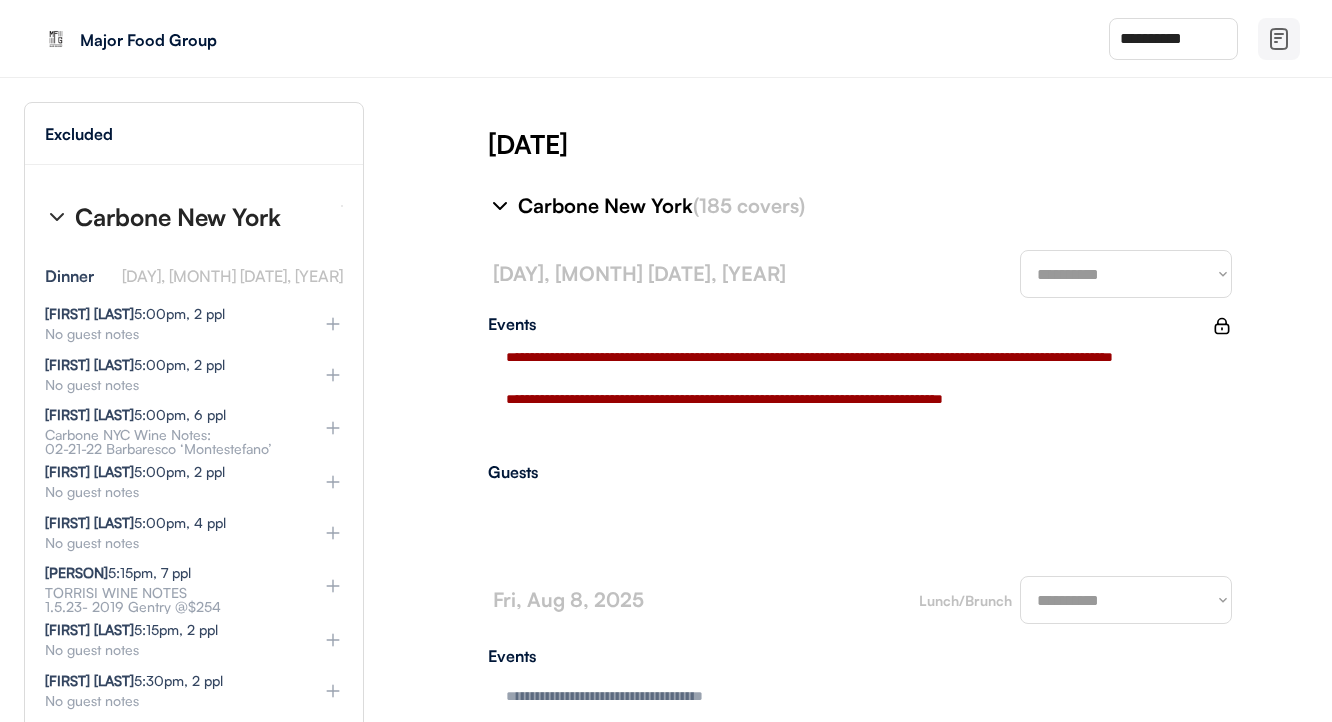 type on "**********" 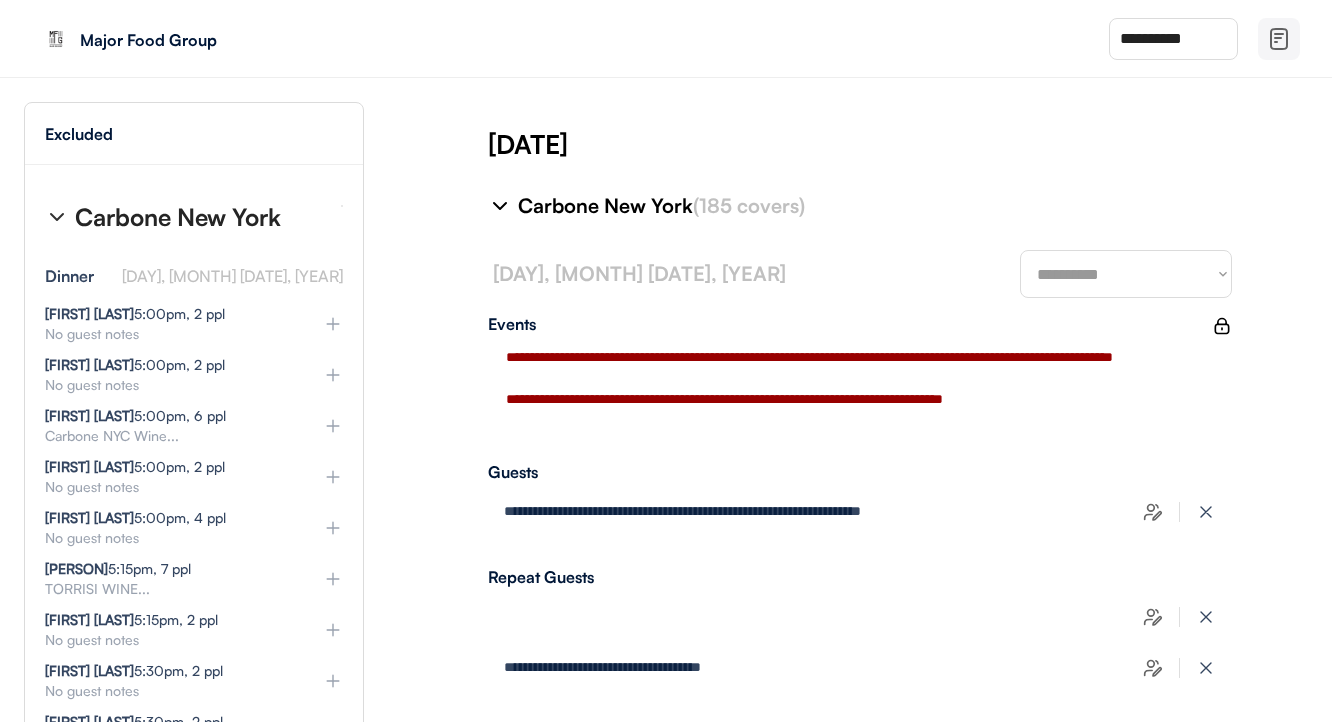 type on "**********" 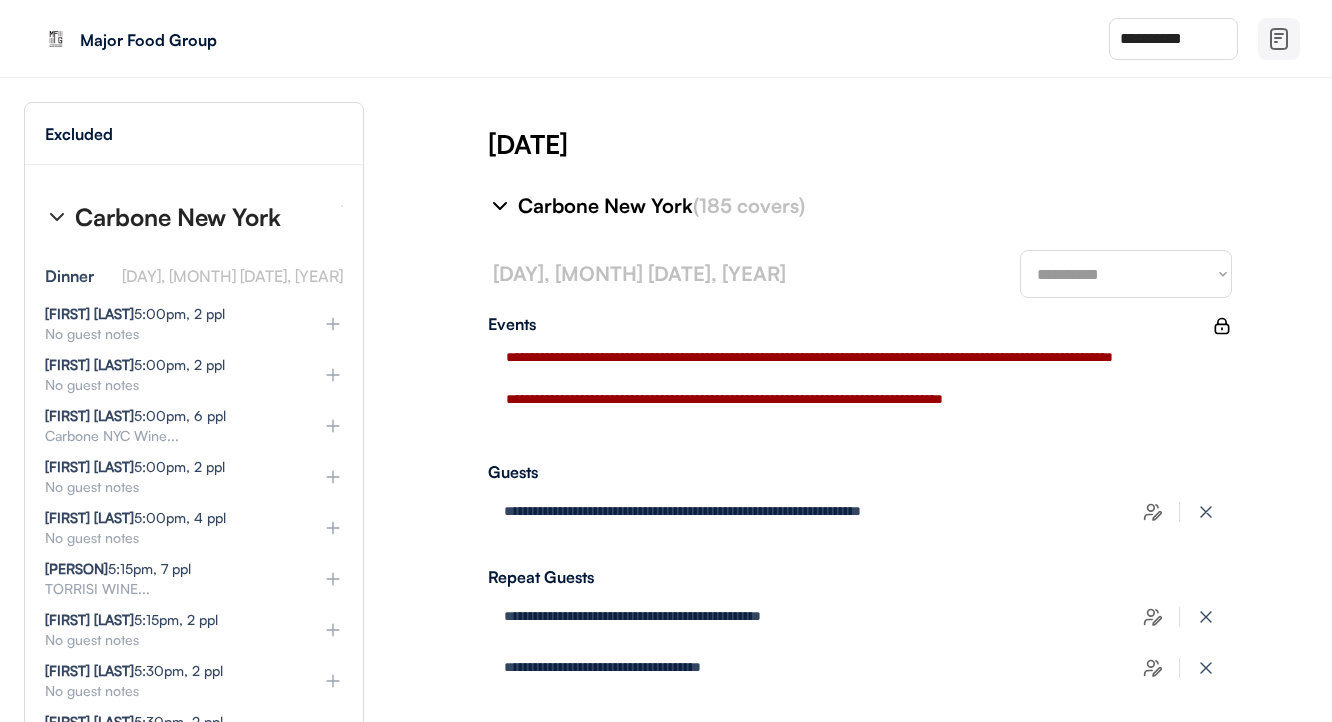 type on "**********" 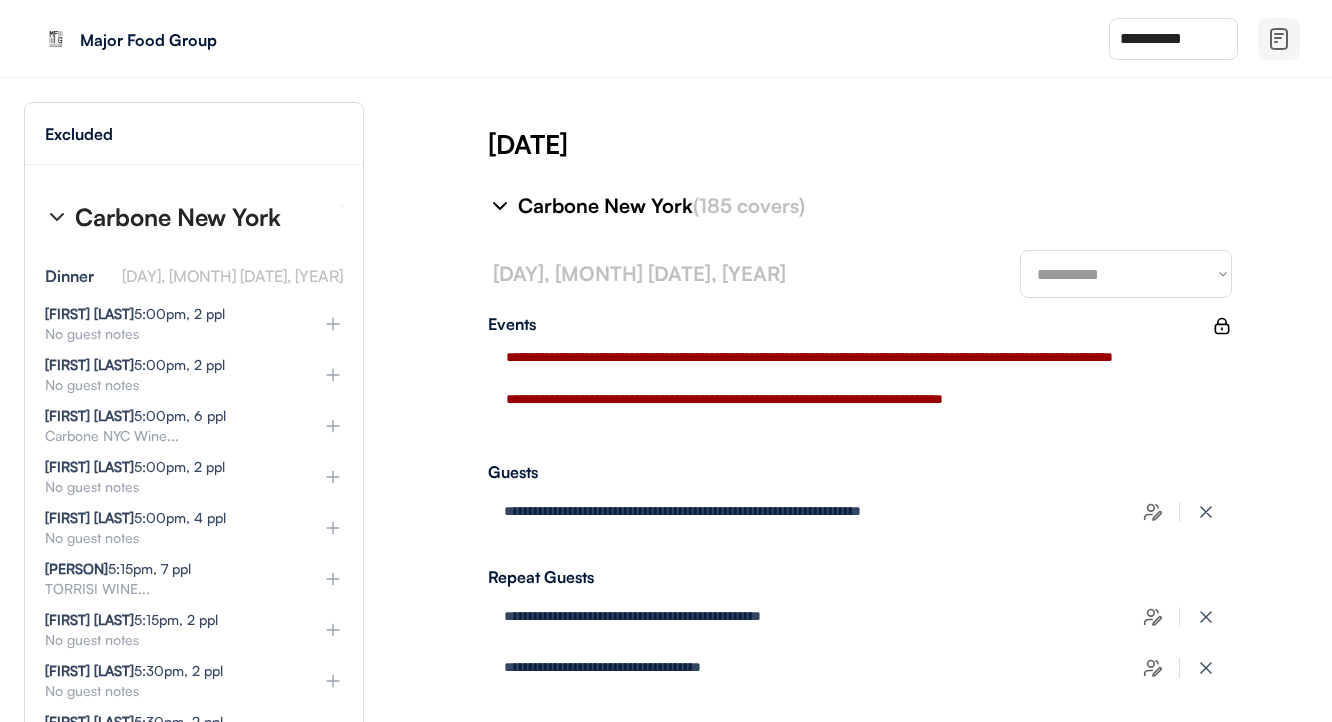 select on "********" 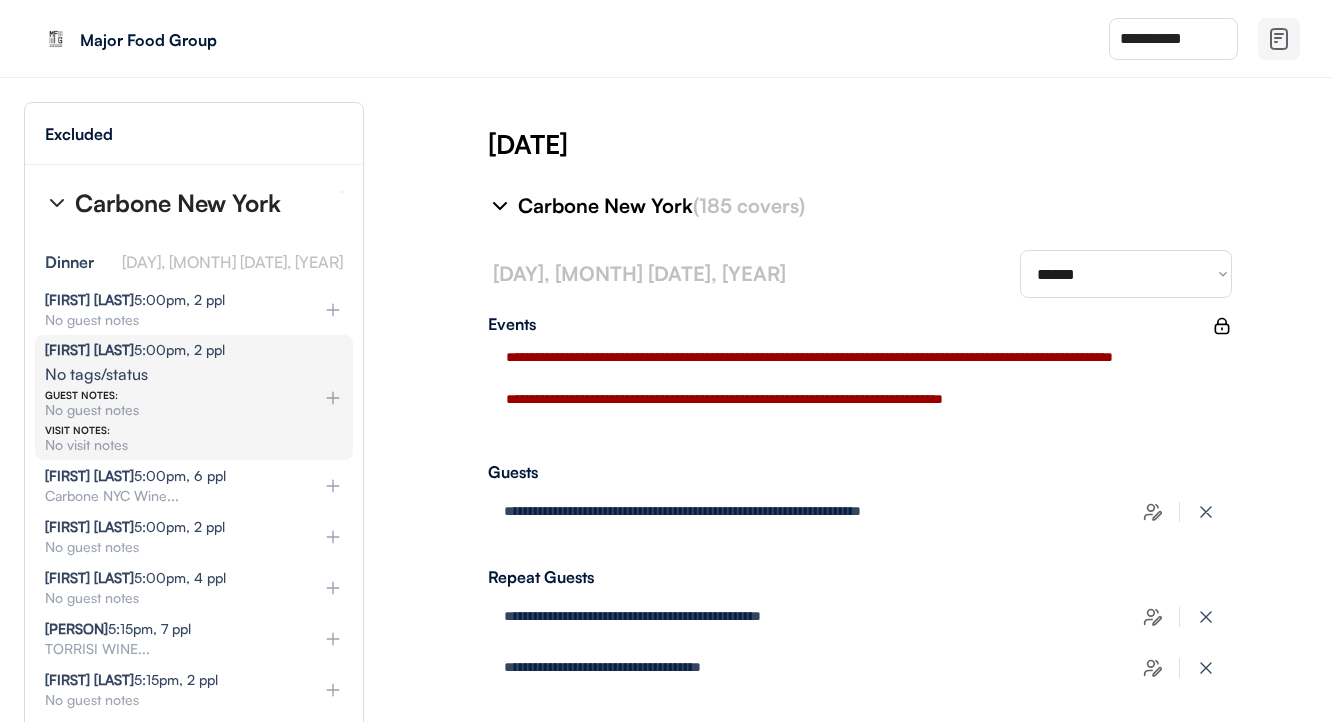 scroll, scrollTop: 2, scrollLeft: 0, axis: vertical 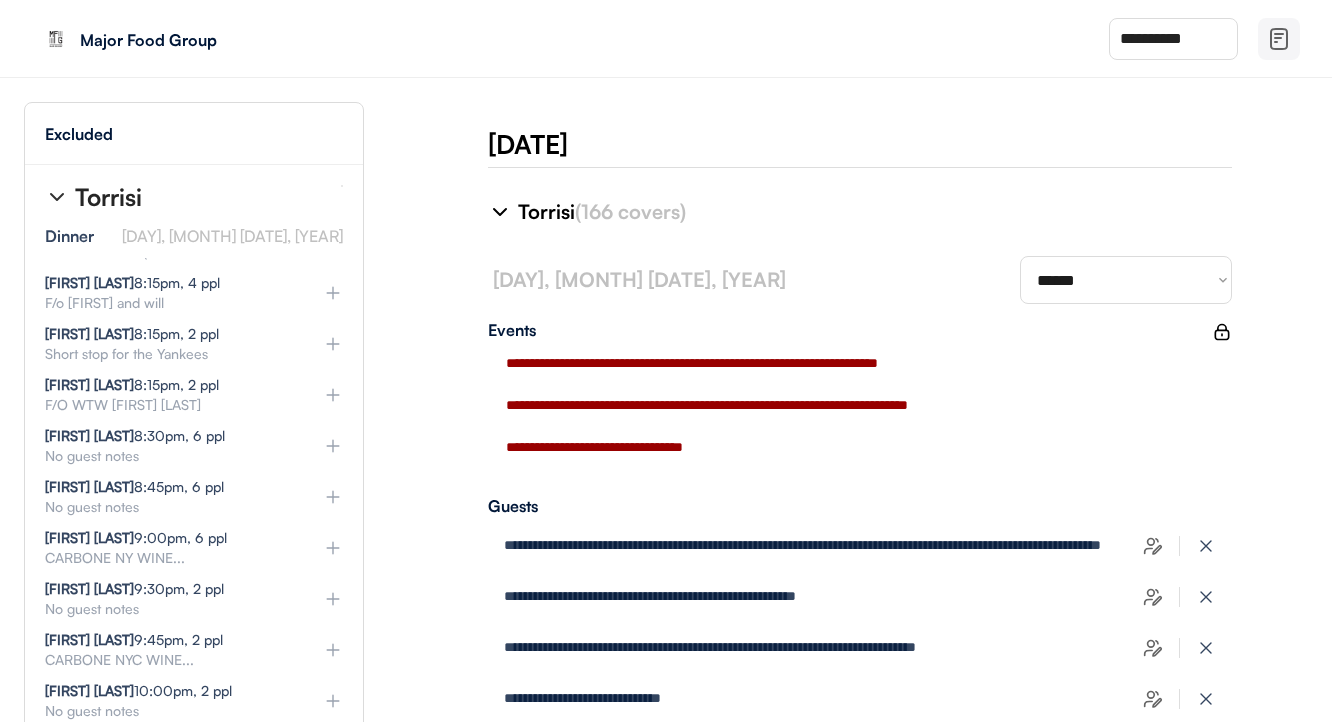 click 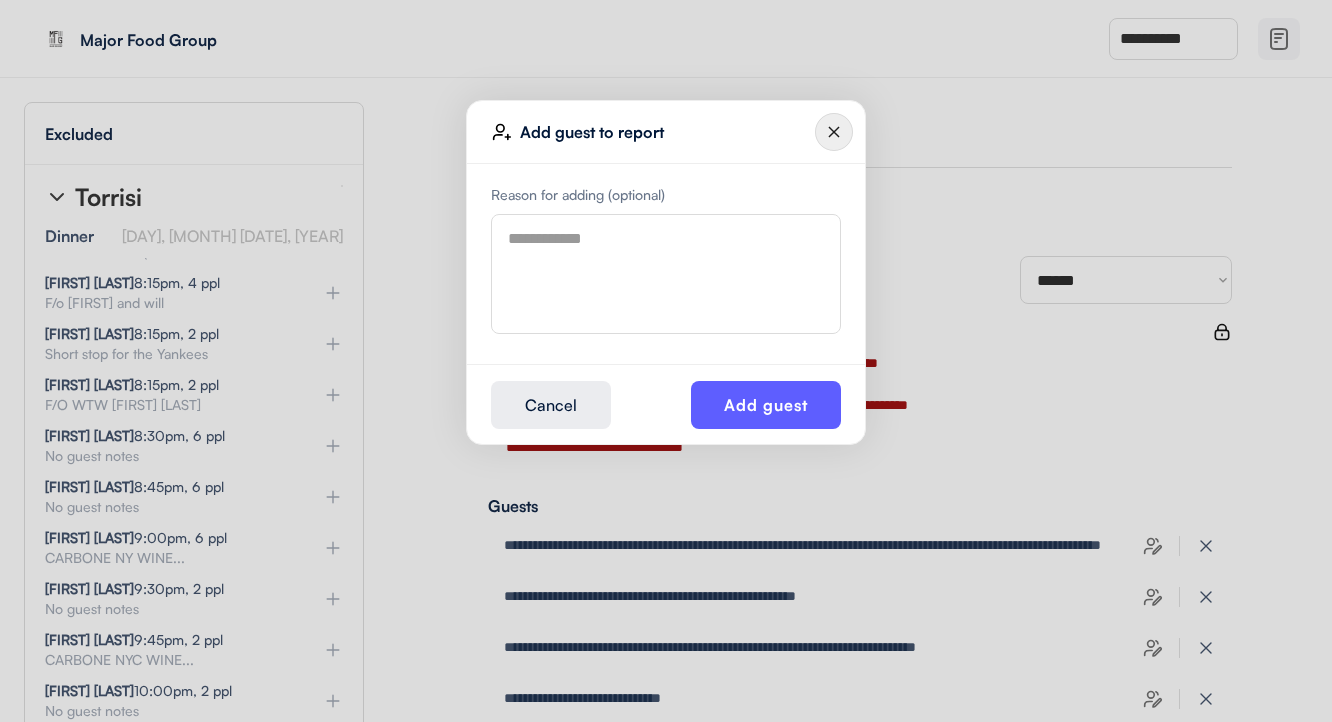 click at bounding box center [666, 274] 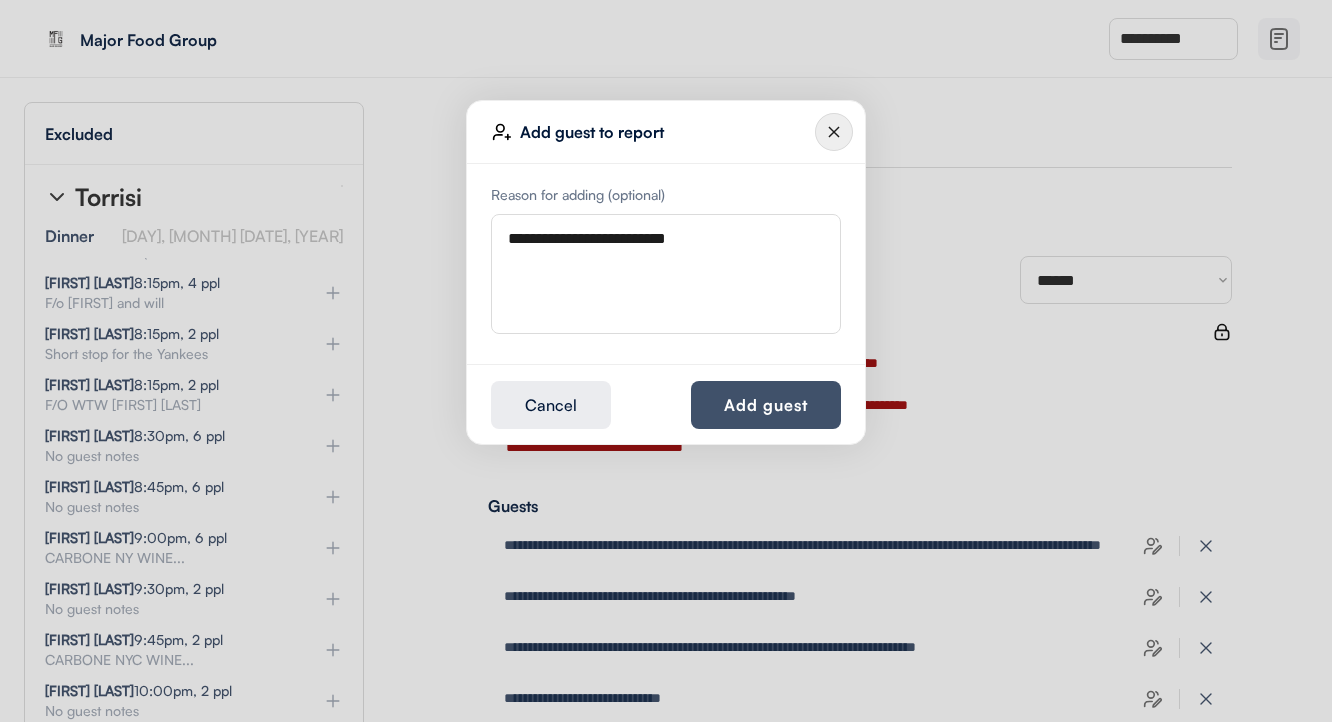type on "**********" 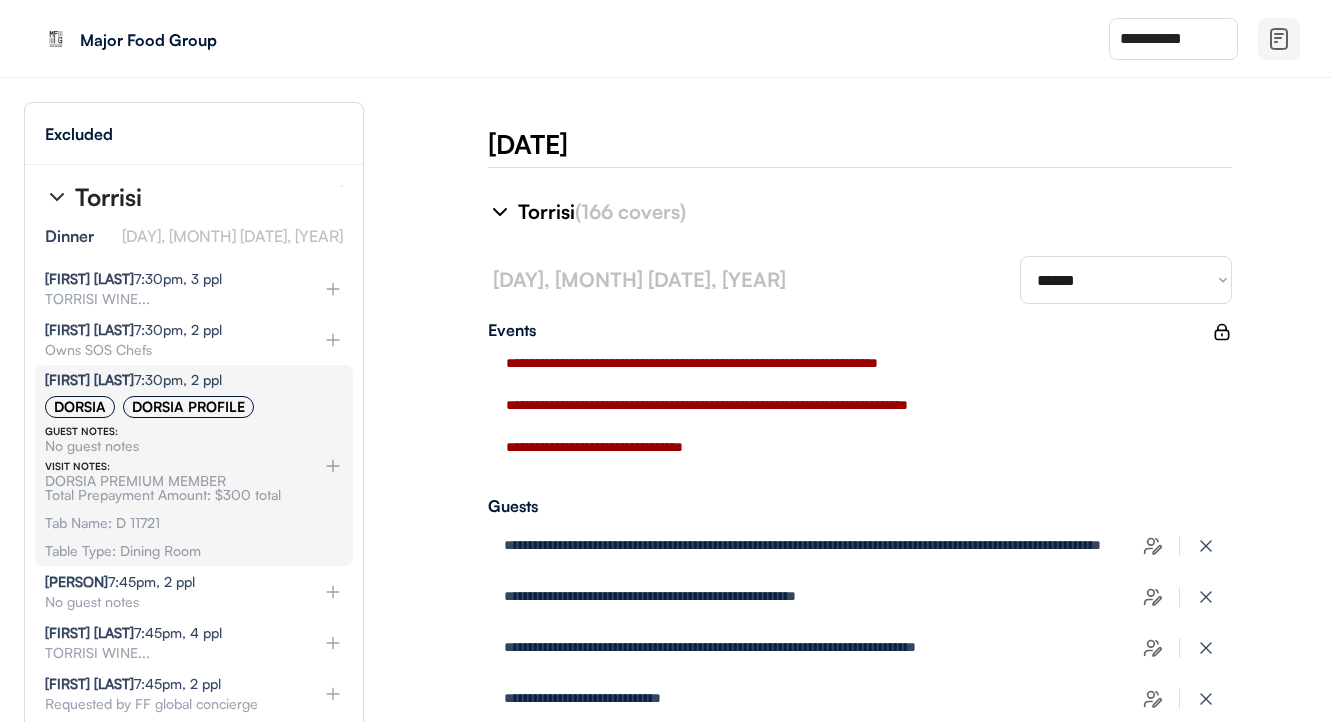 scroll, scrollTop: 6410, scrollLeft: 0, axis: vertical 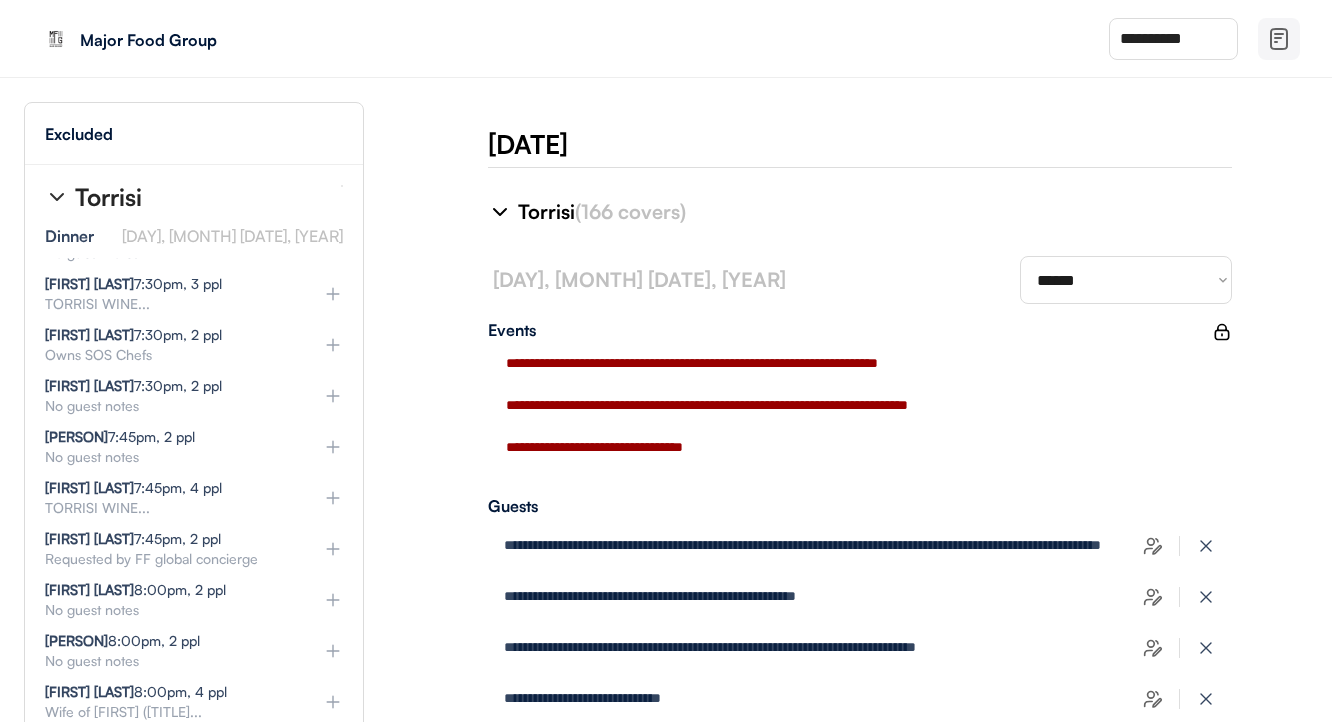 click 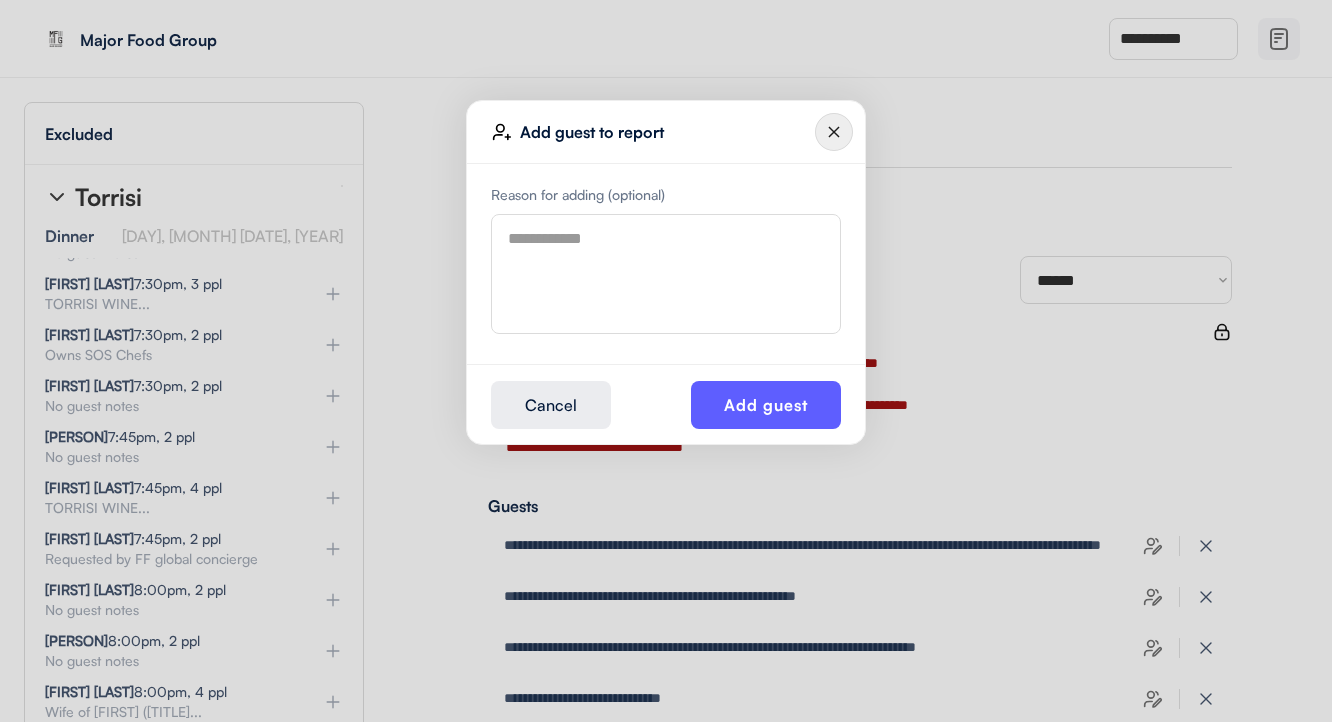 click at bounding box center [666, 274] 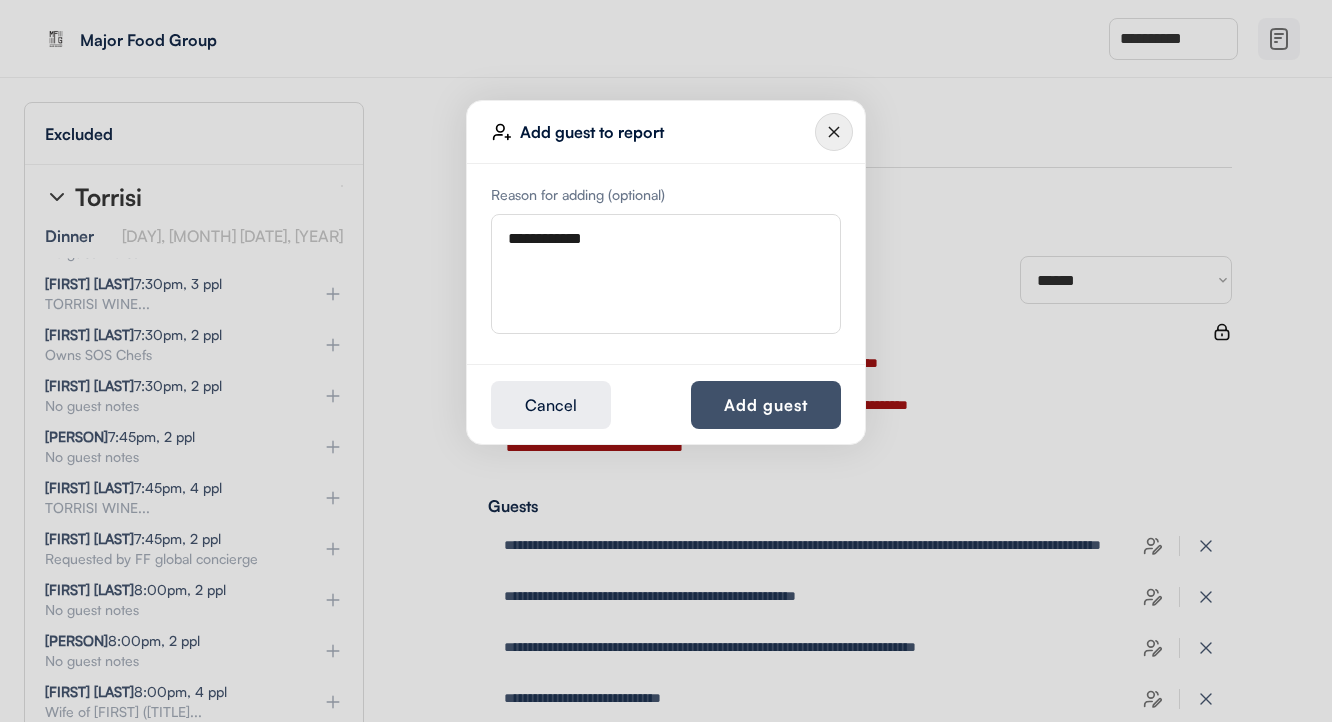 type on "**********" 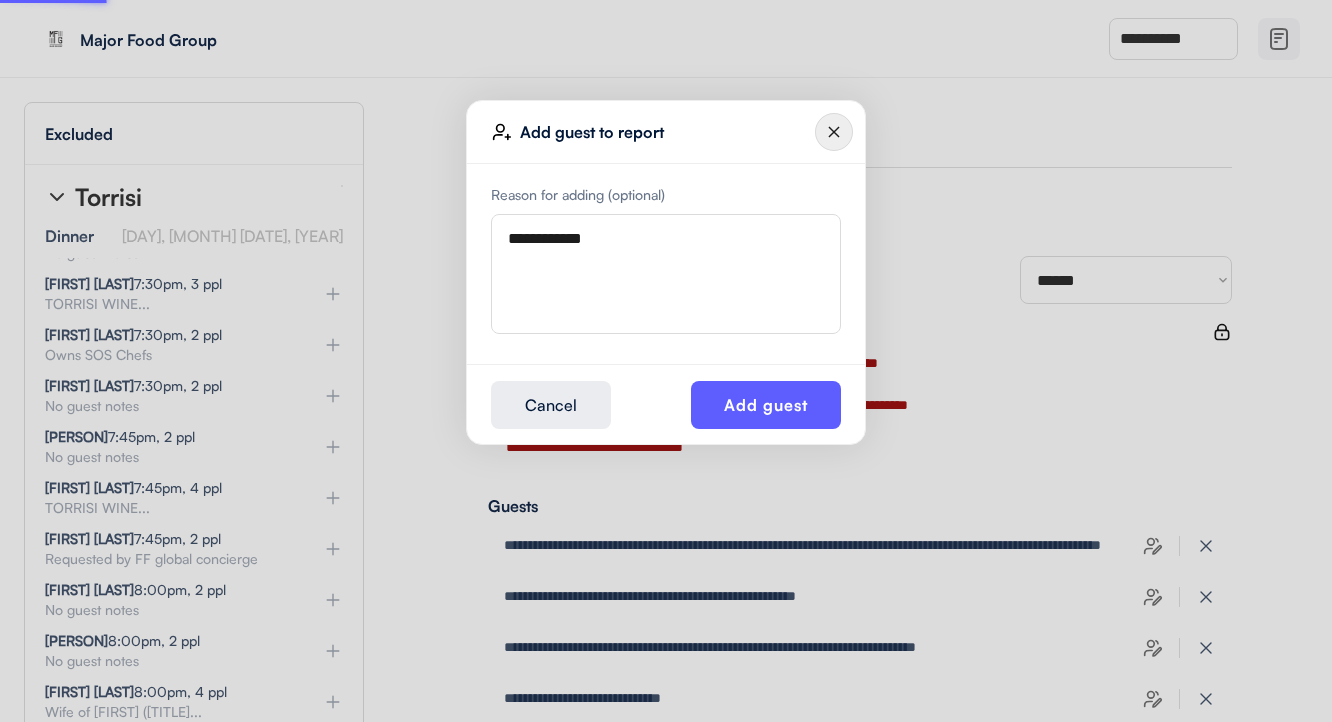 type 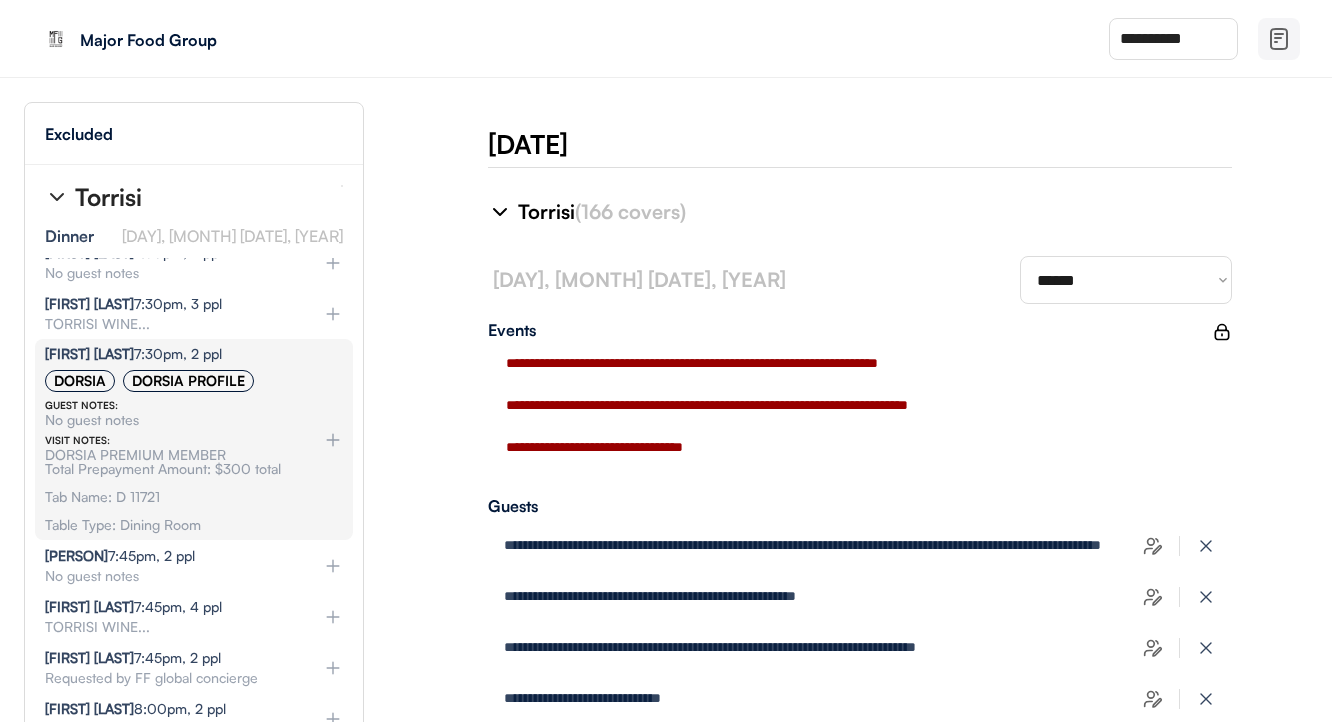type on "**********" 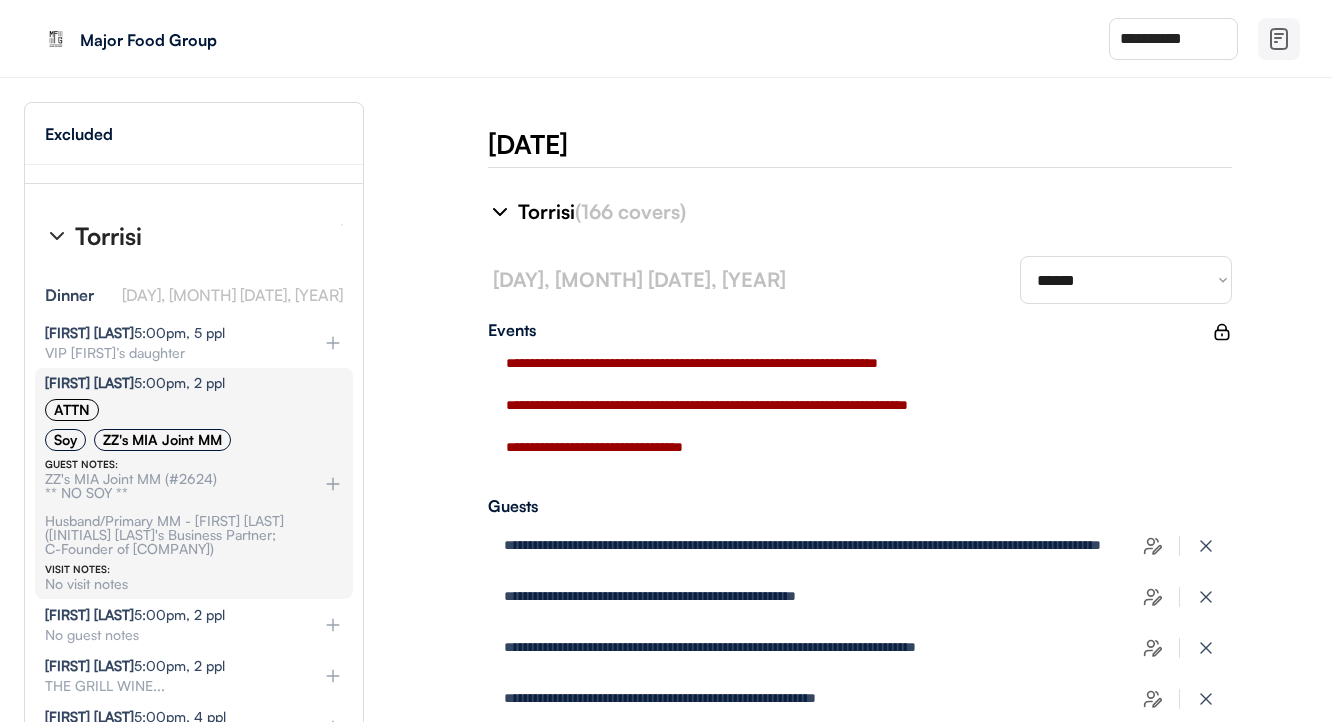 scroll, scrollTop: 5380, scrollLeft: 0, axis: vertical 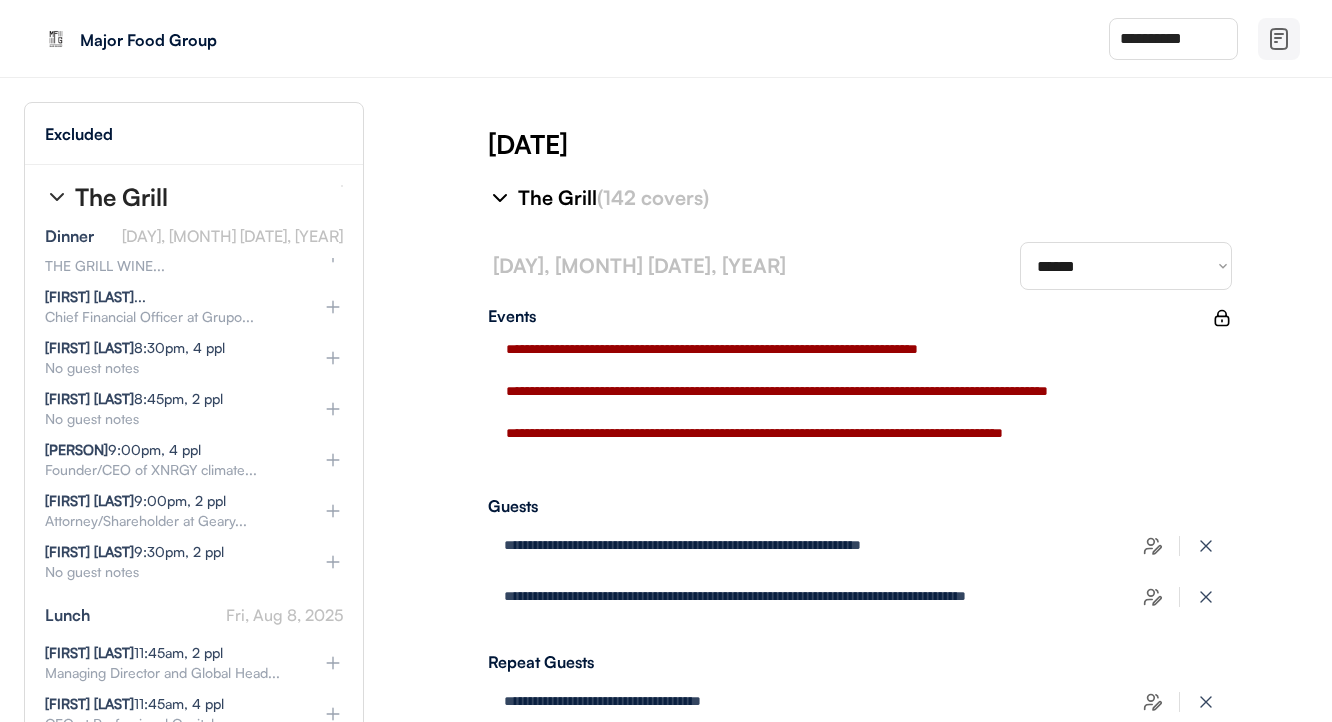 click 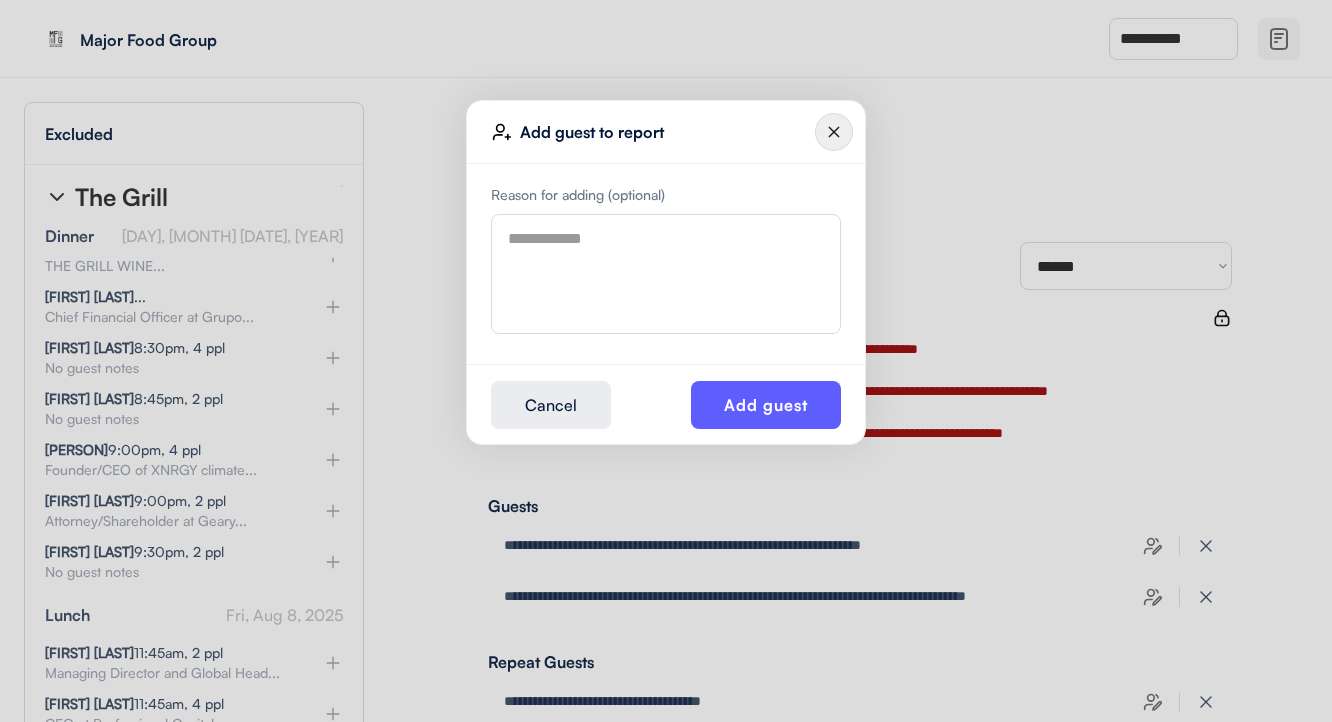click at bounding box center (666, 274) 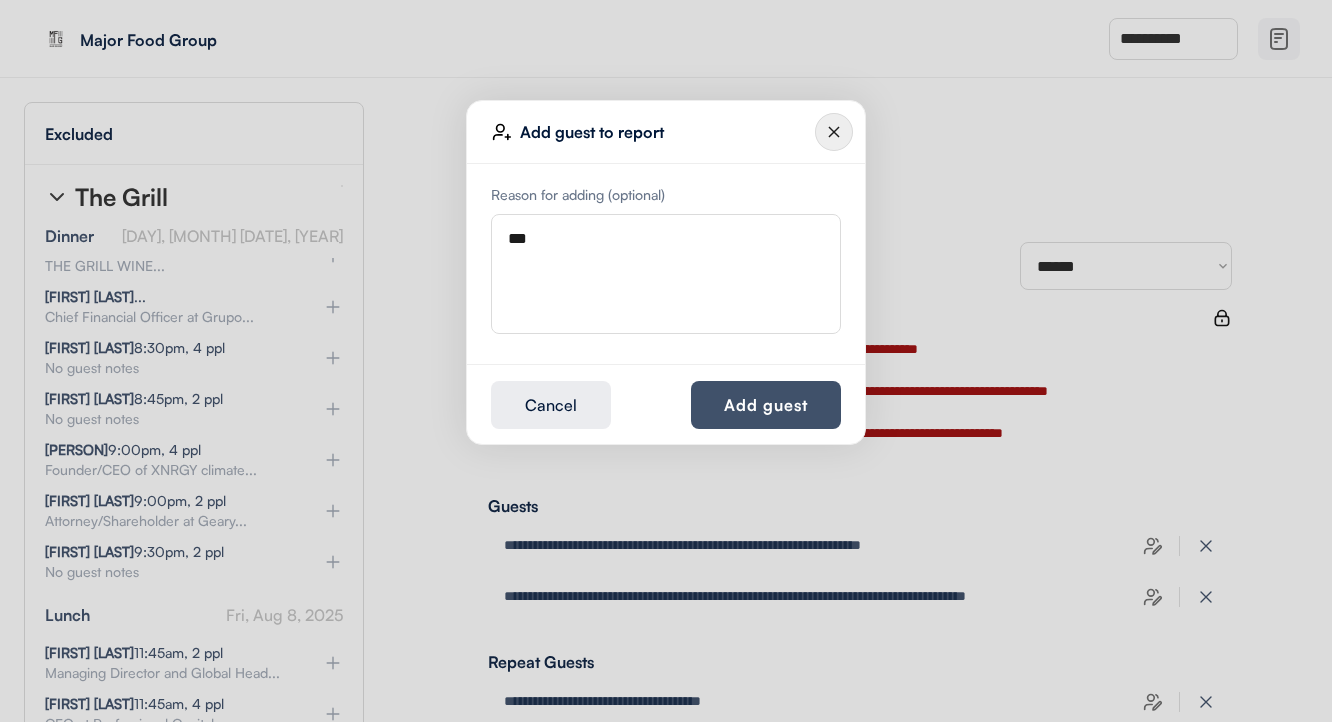 type on "***" 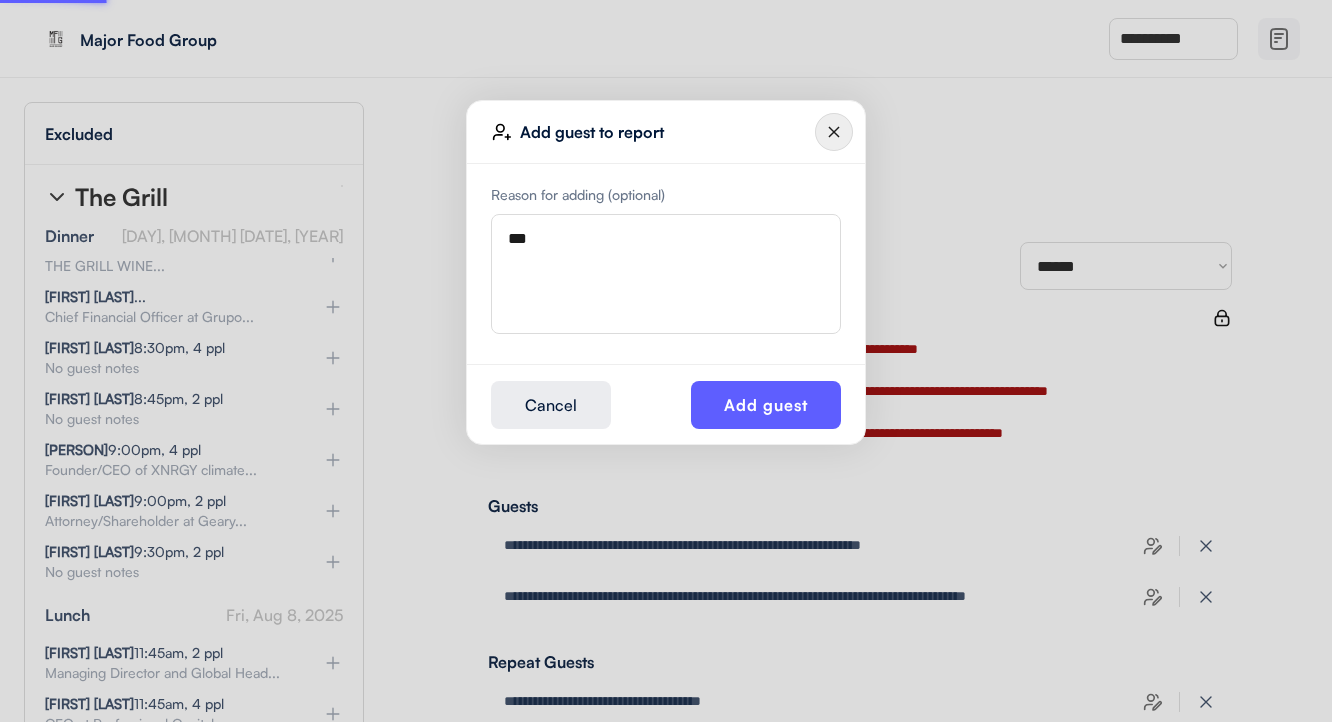 type 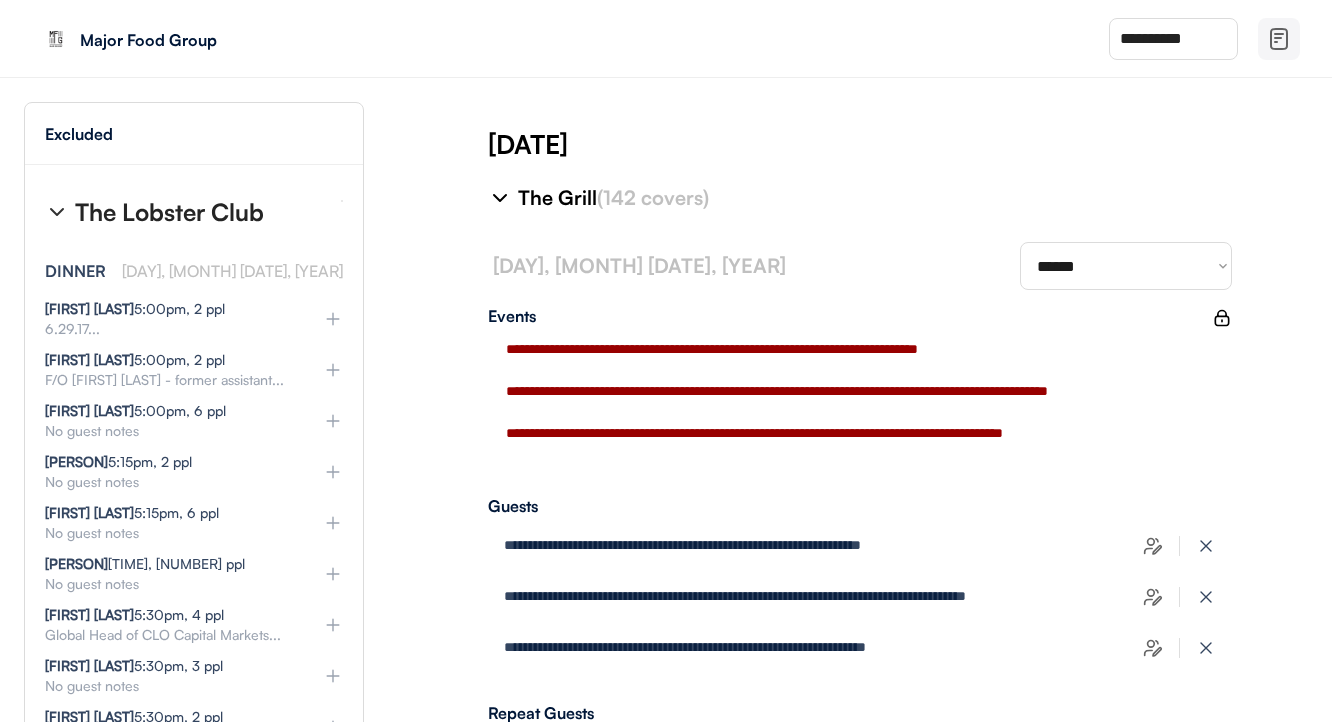 scroll, scrollTop: 12517, scrollLeft: 3, axis: both 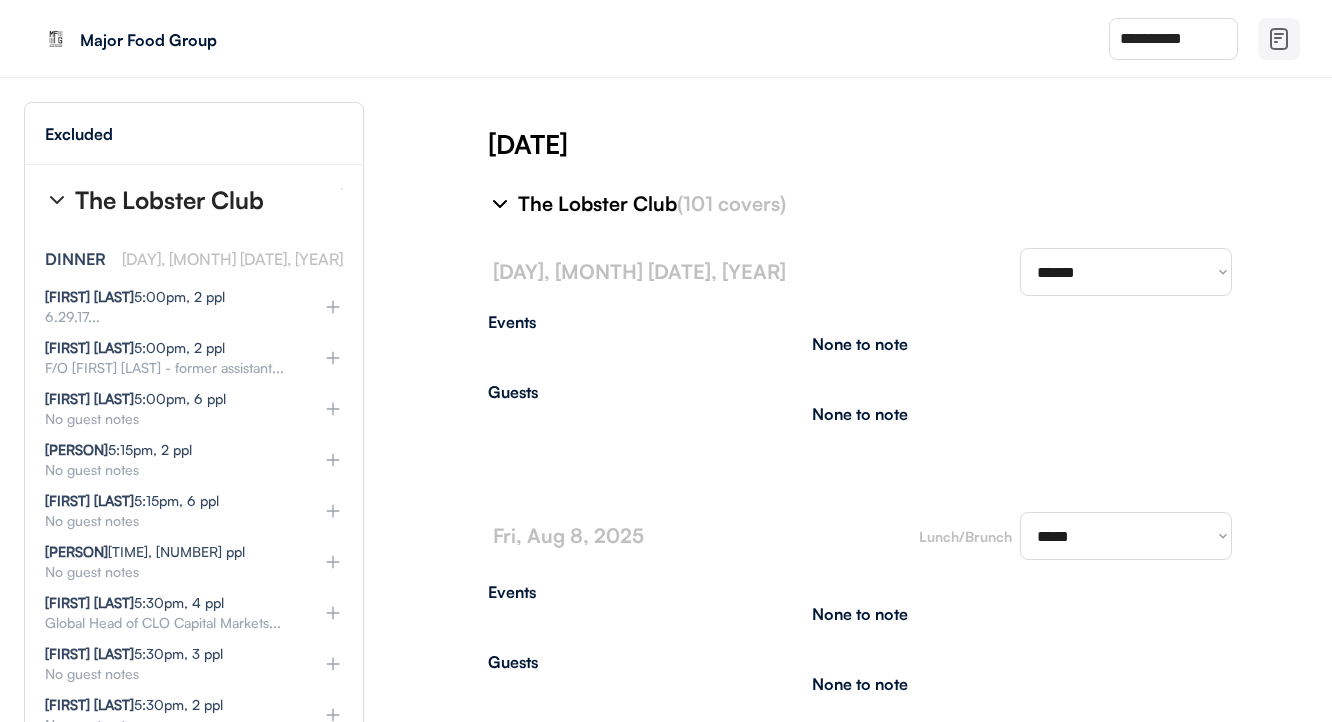 type on "**********" 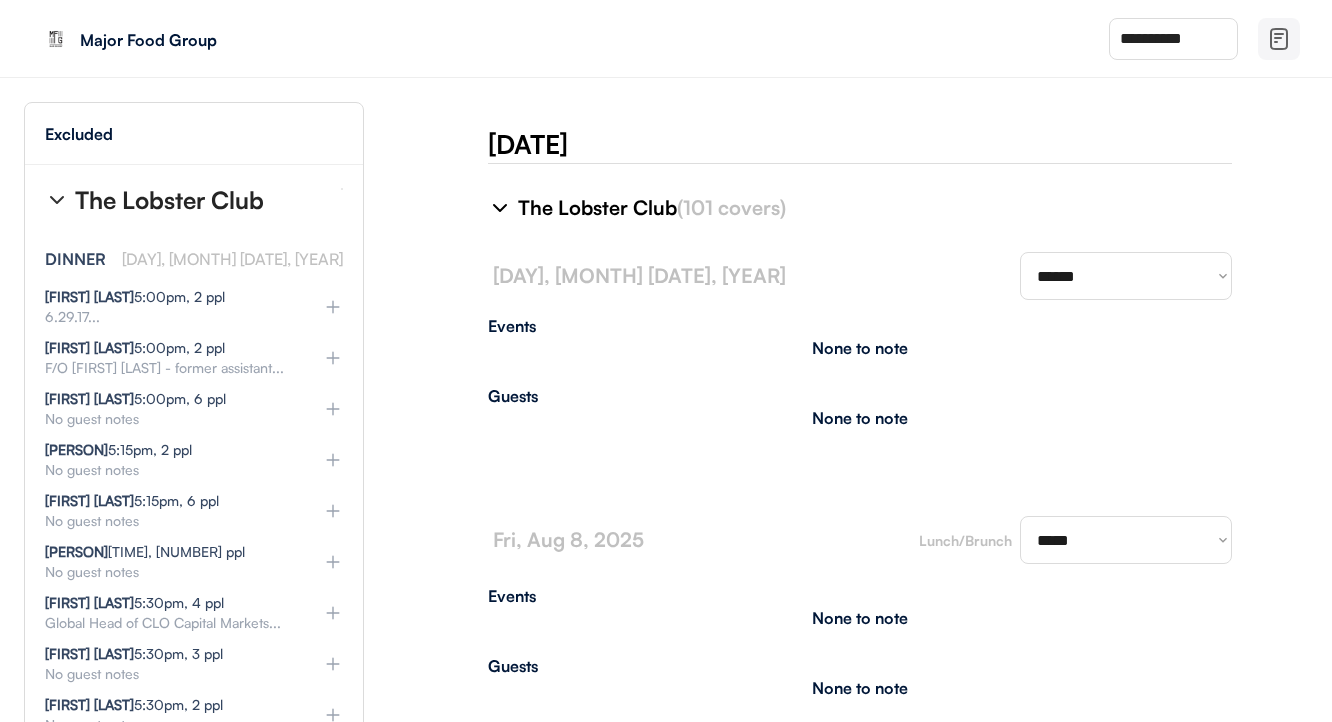 type on "**********" 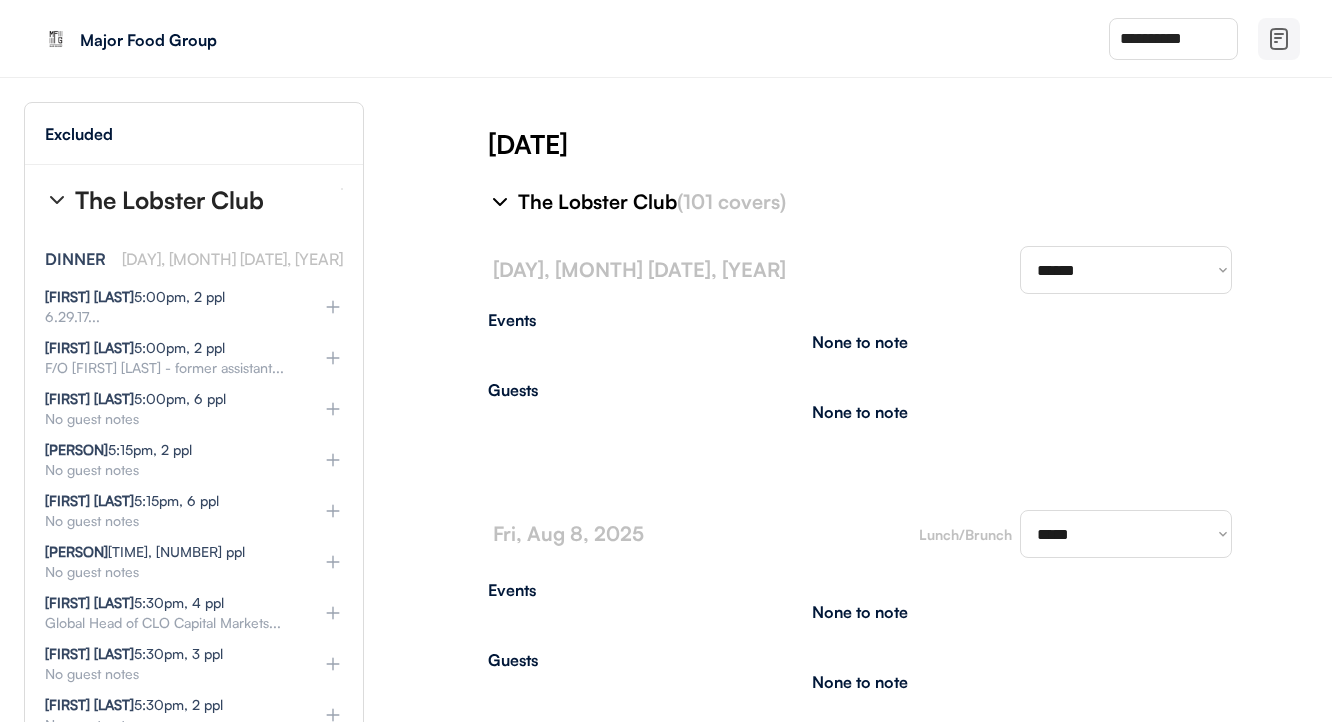 scroll, scrollTop: 3382, scrollLeft: 0, axis: vertical 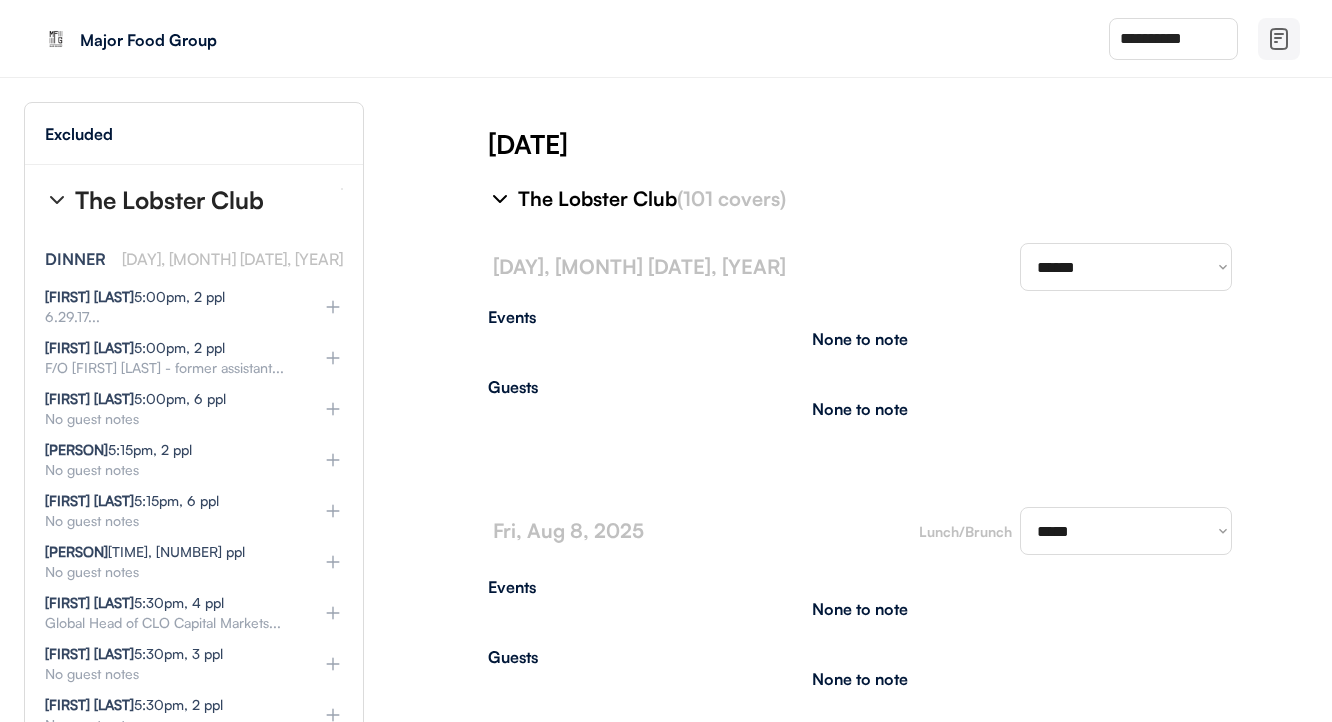 select on "********" 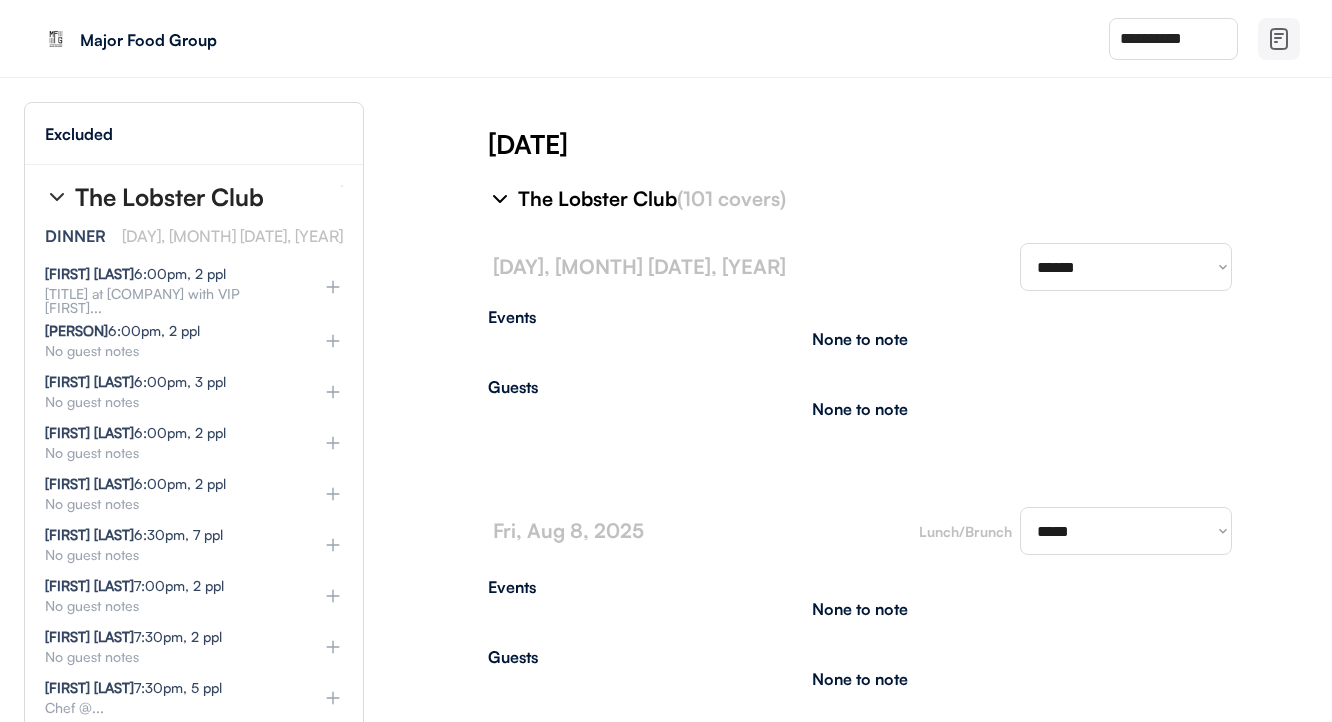 scroll, scrollTop: 13332, scrollLeft: 4, axis: both 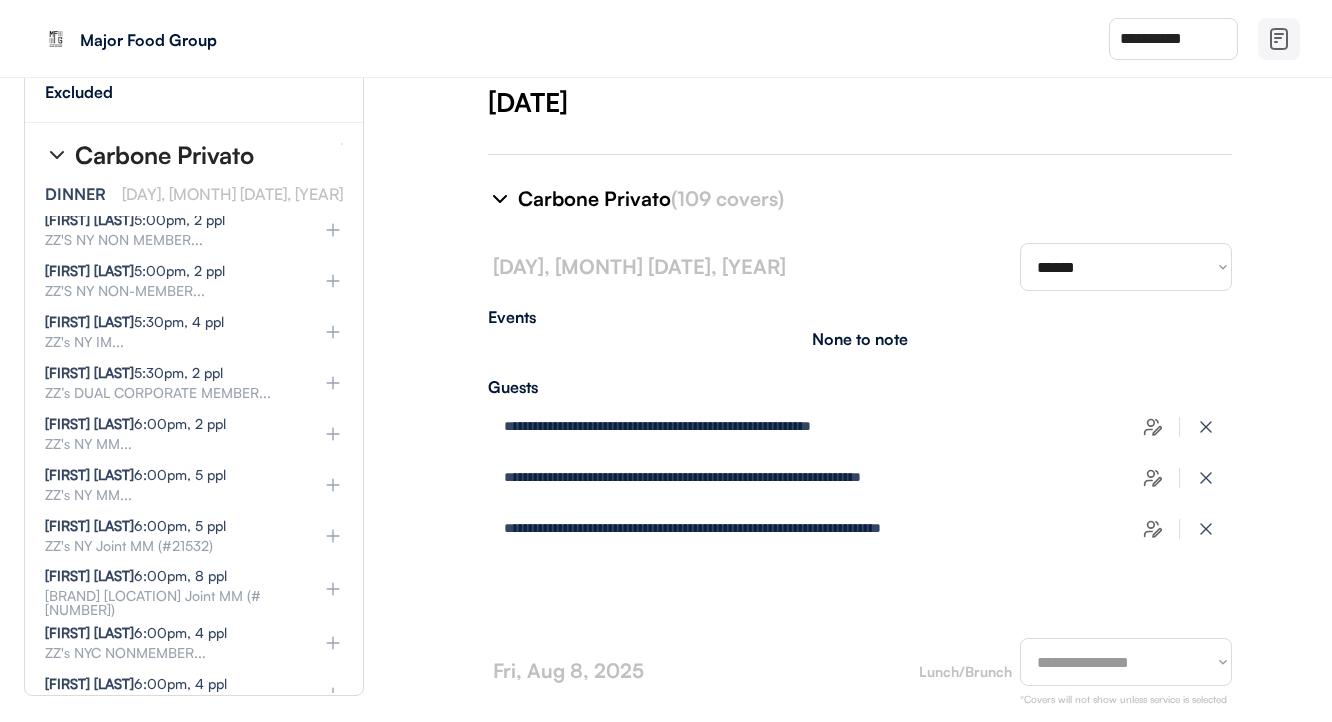 click 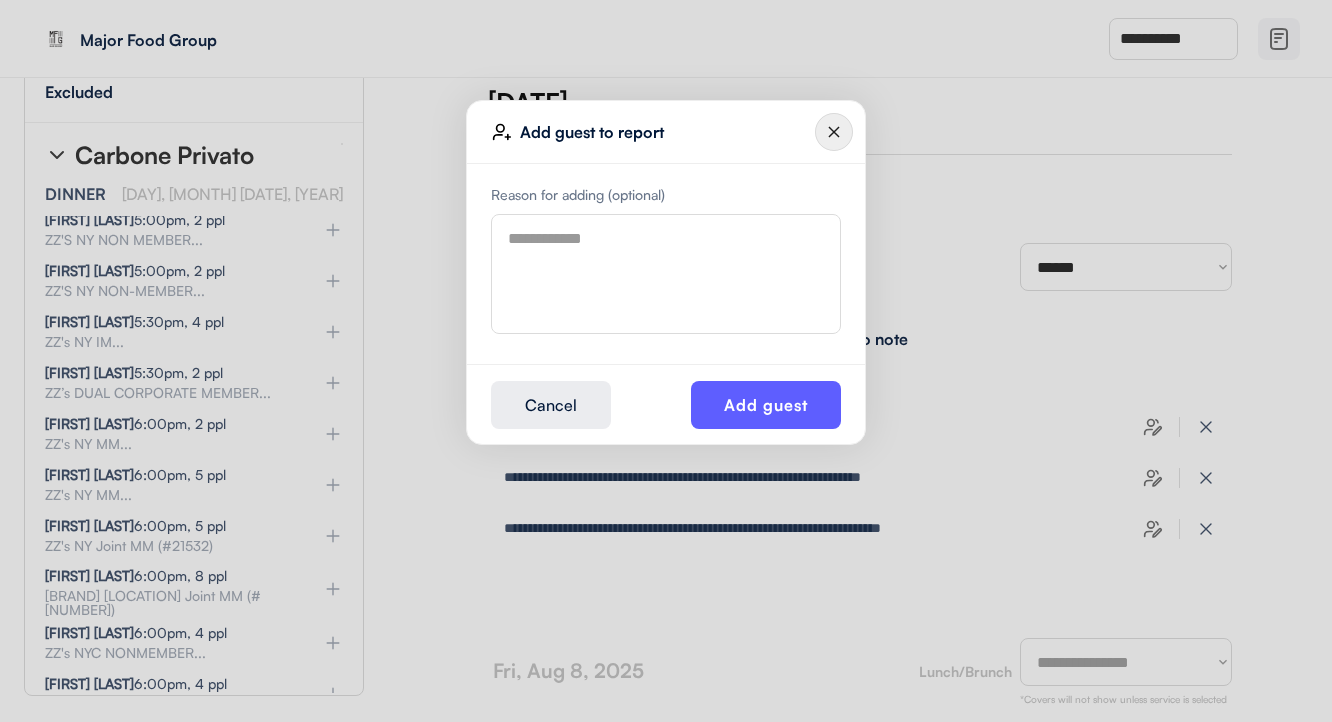 click at bounding box center [666, 274] 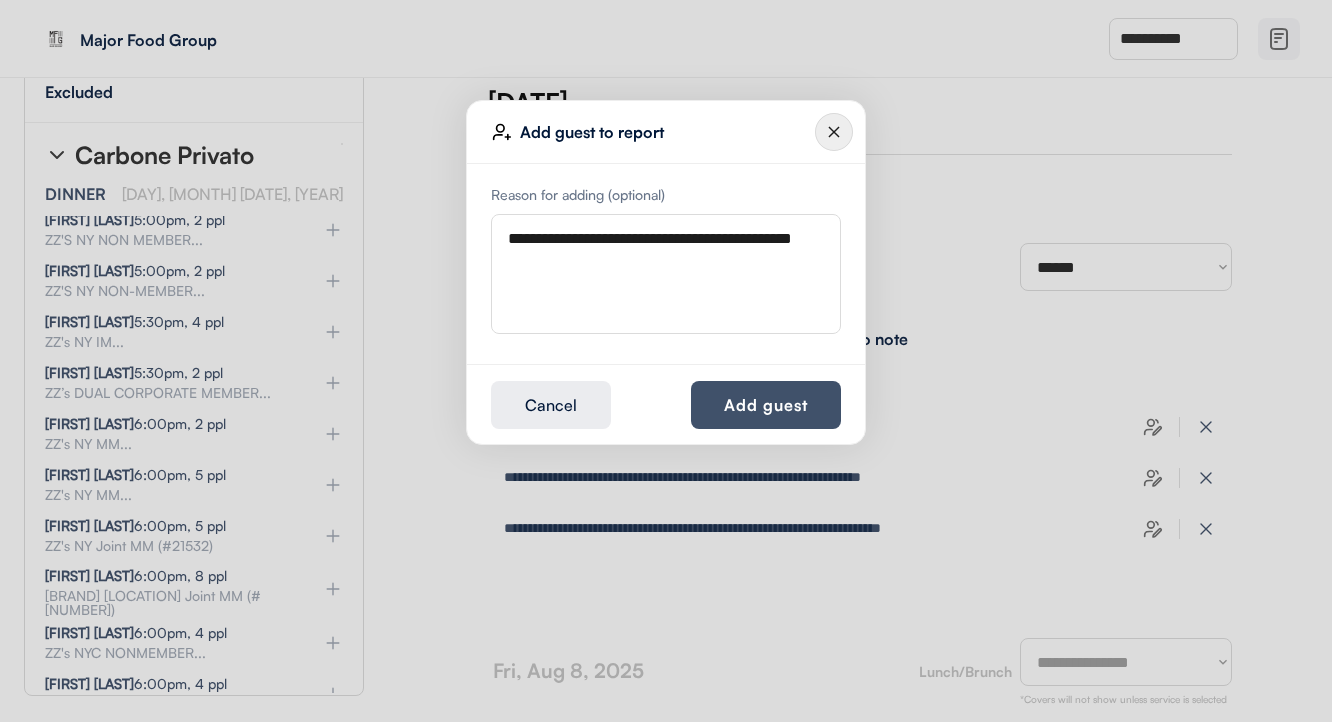type on "**********" 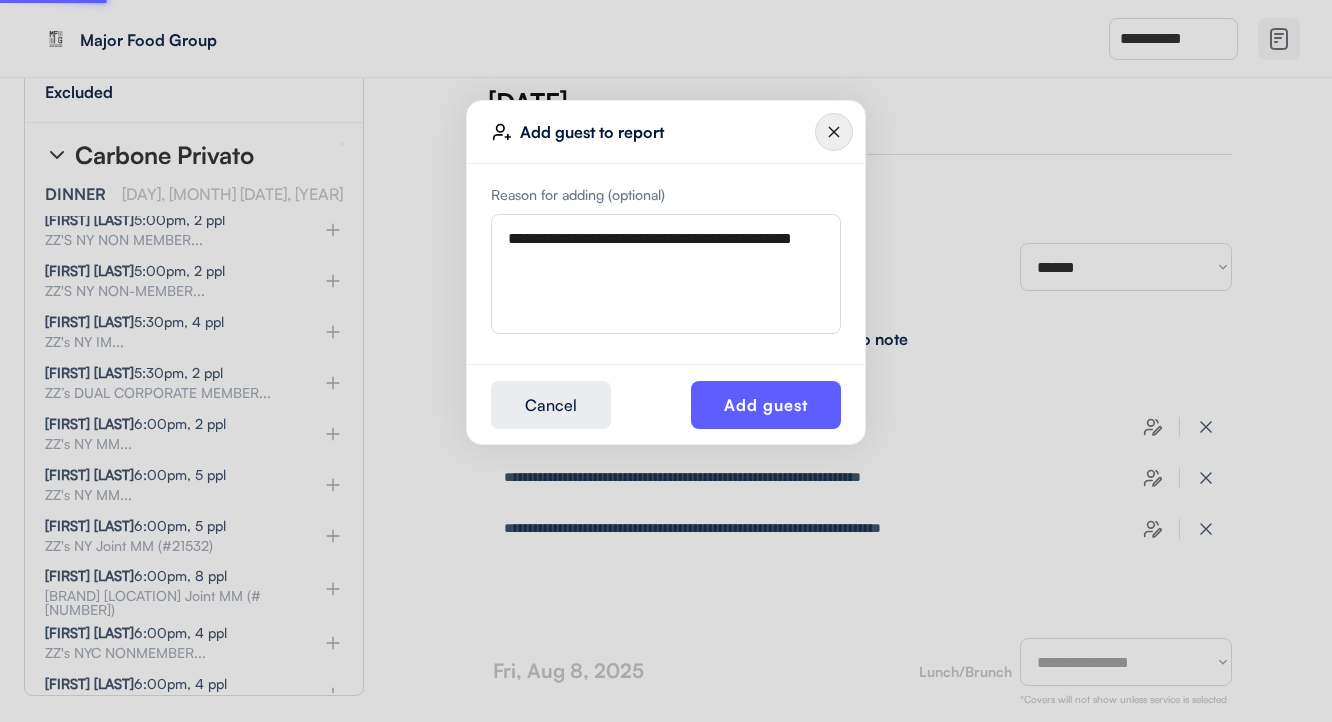 type 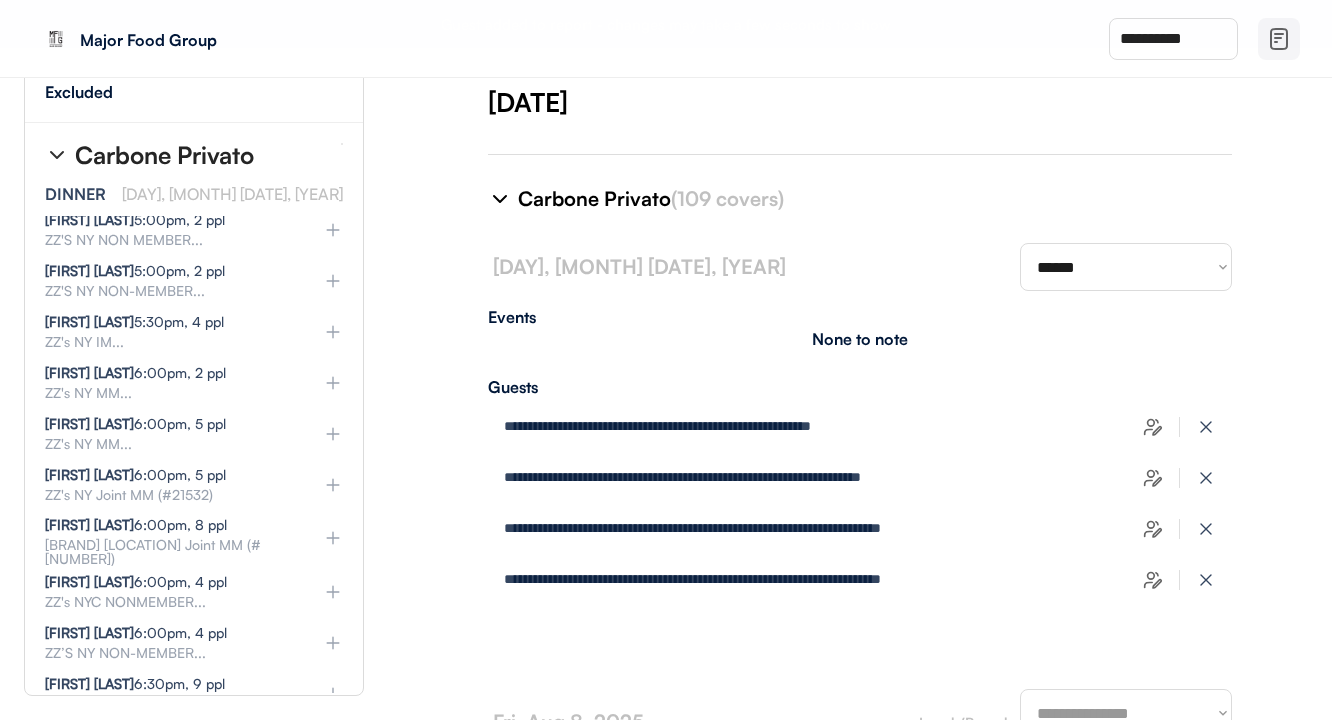 type on "**********" 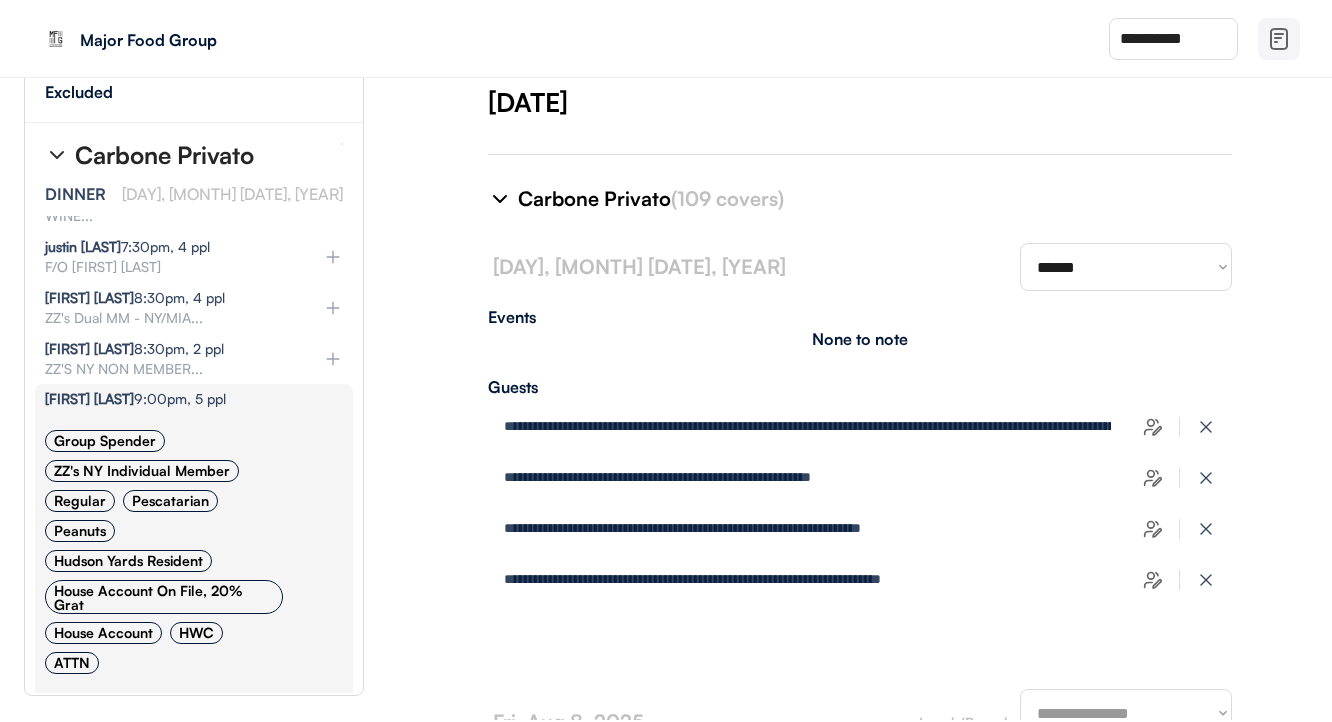 scroll, scrollTop: 16843, scrollLeft: 10, axis: both 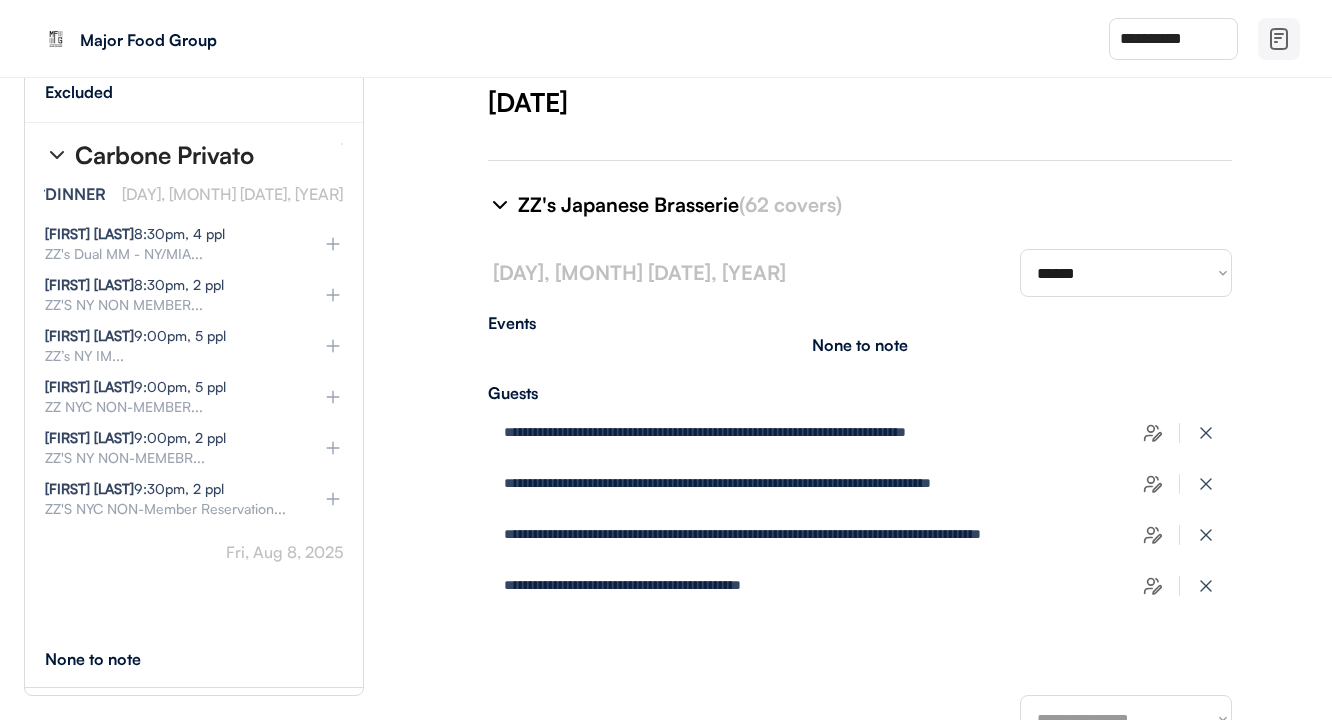 select on "********" 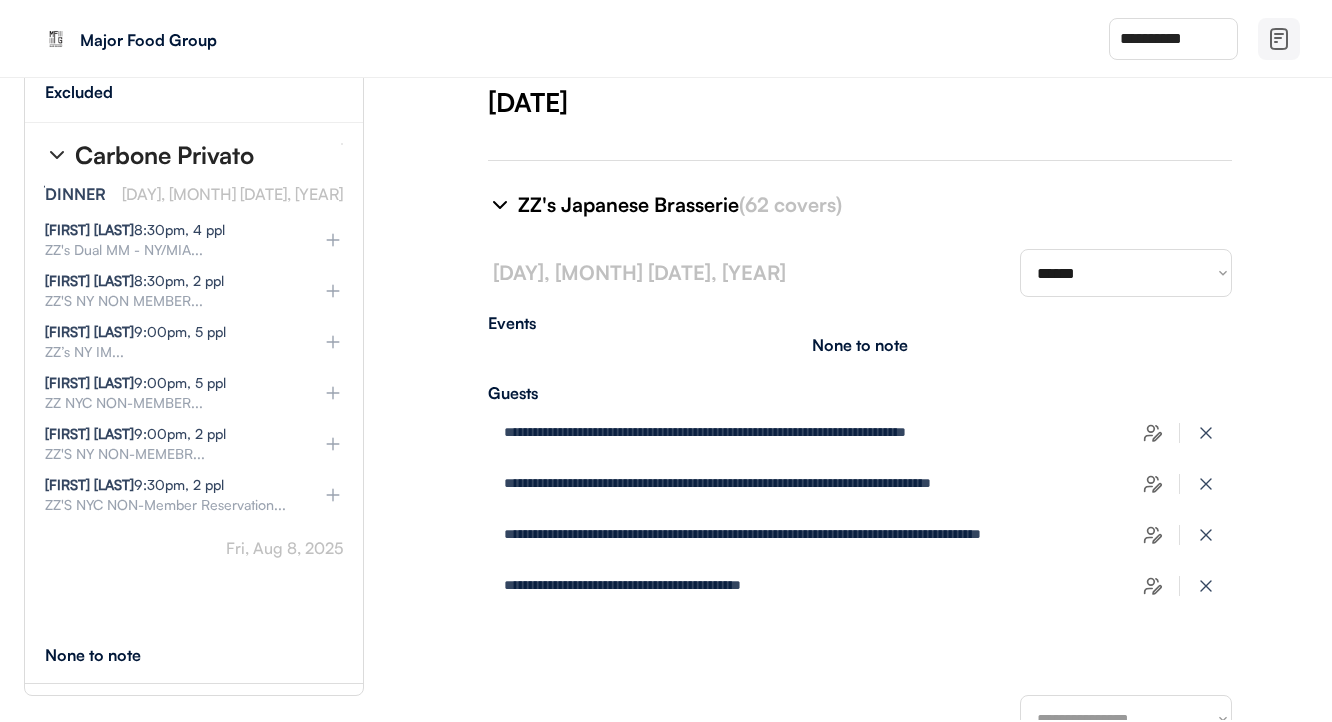 select on "*******" 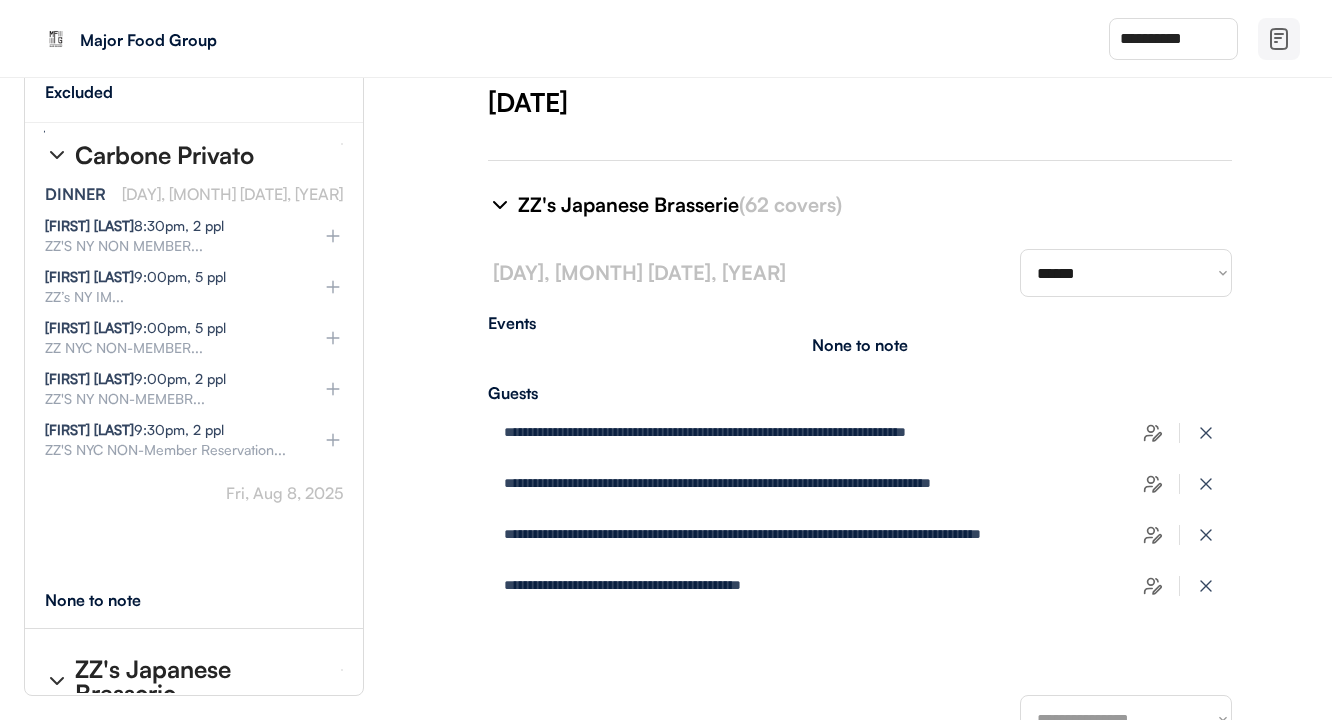 type on "**********" 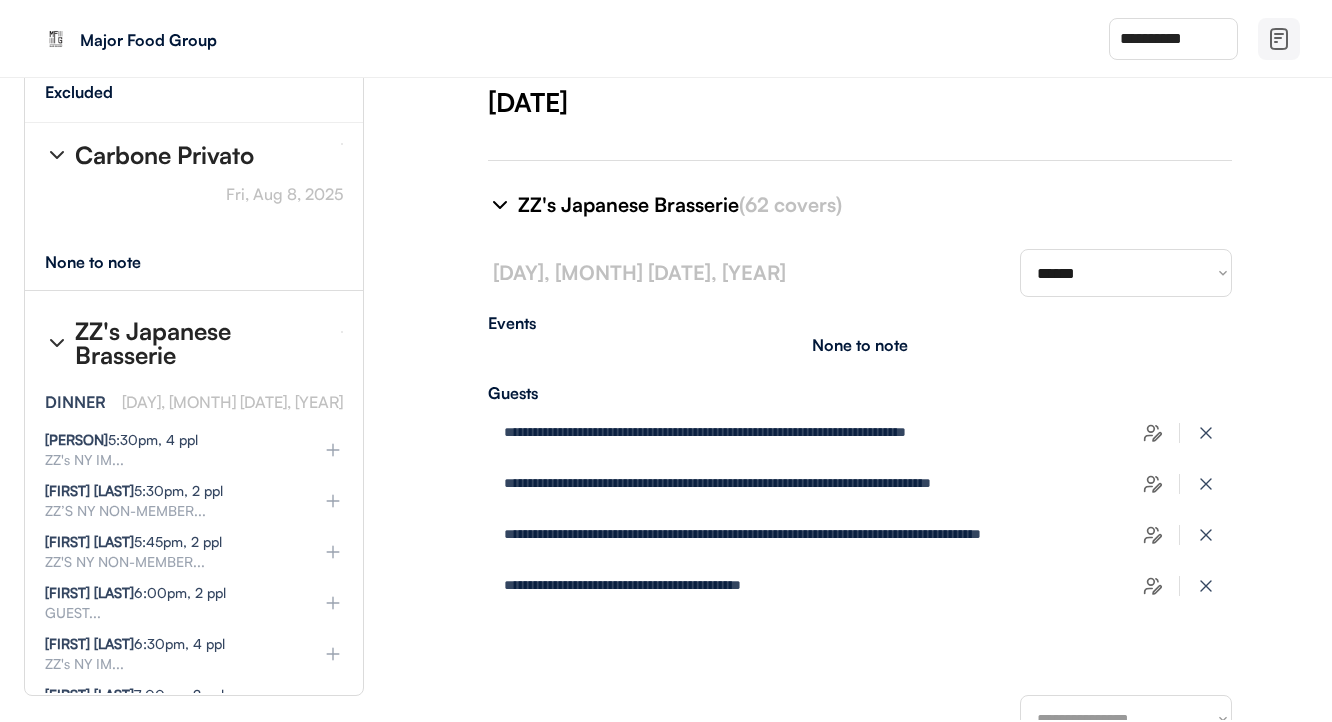 select on "********" 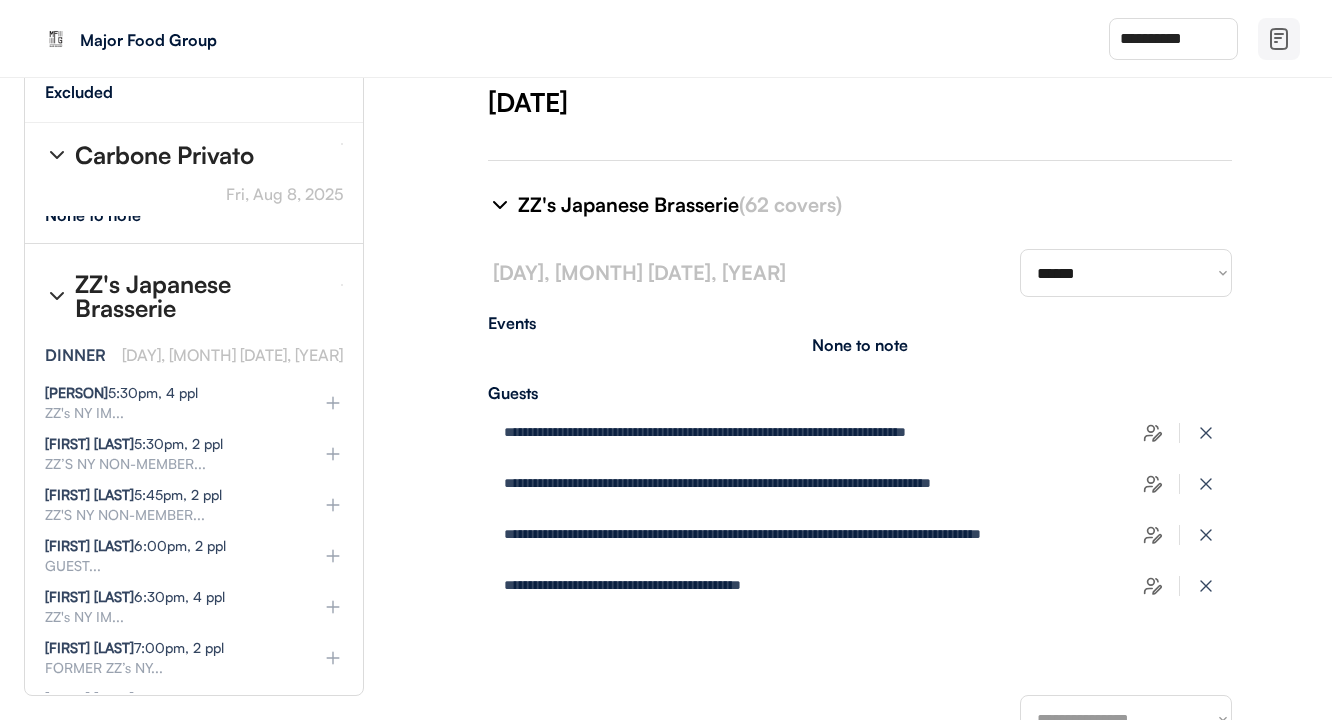 select on "********" 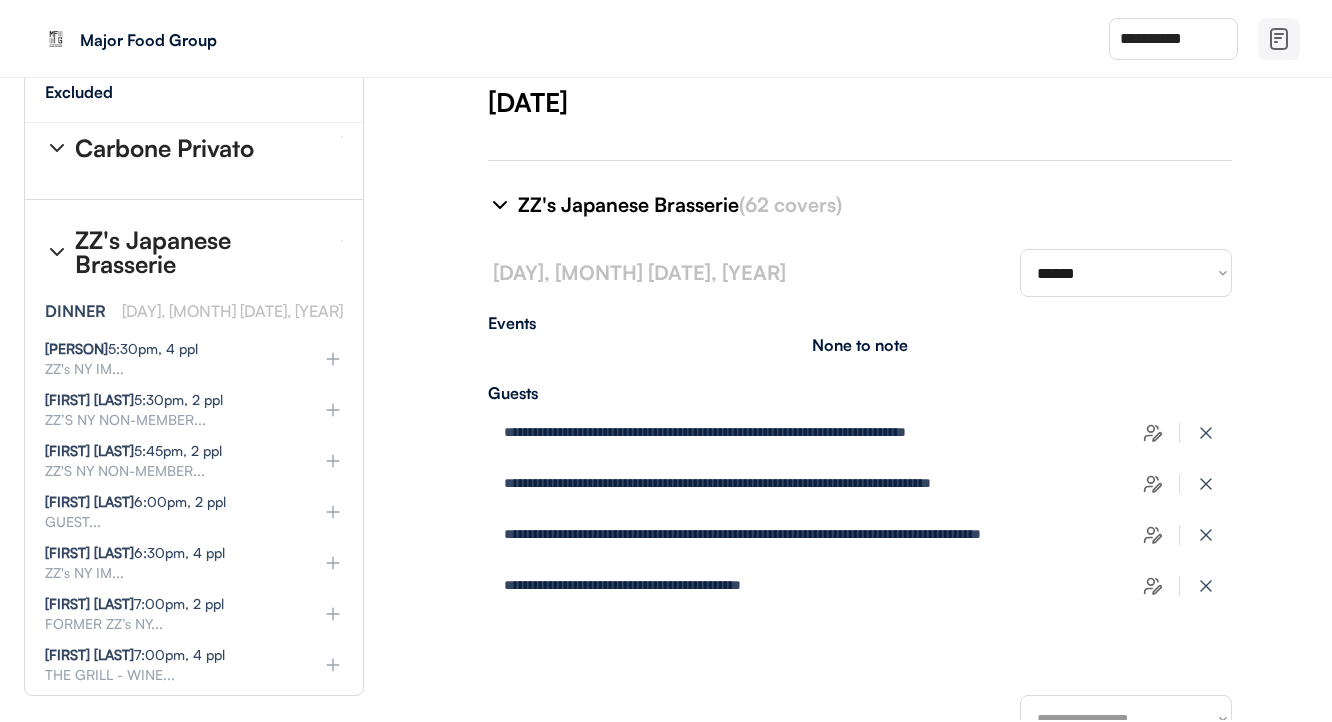 select on "********" 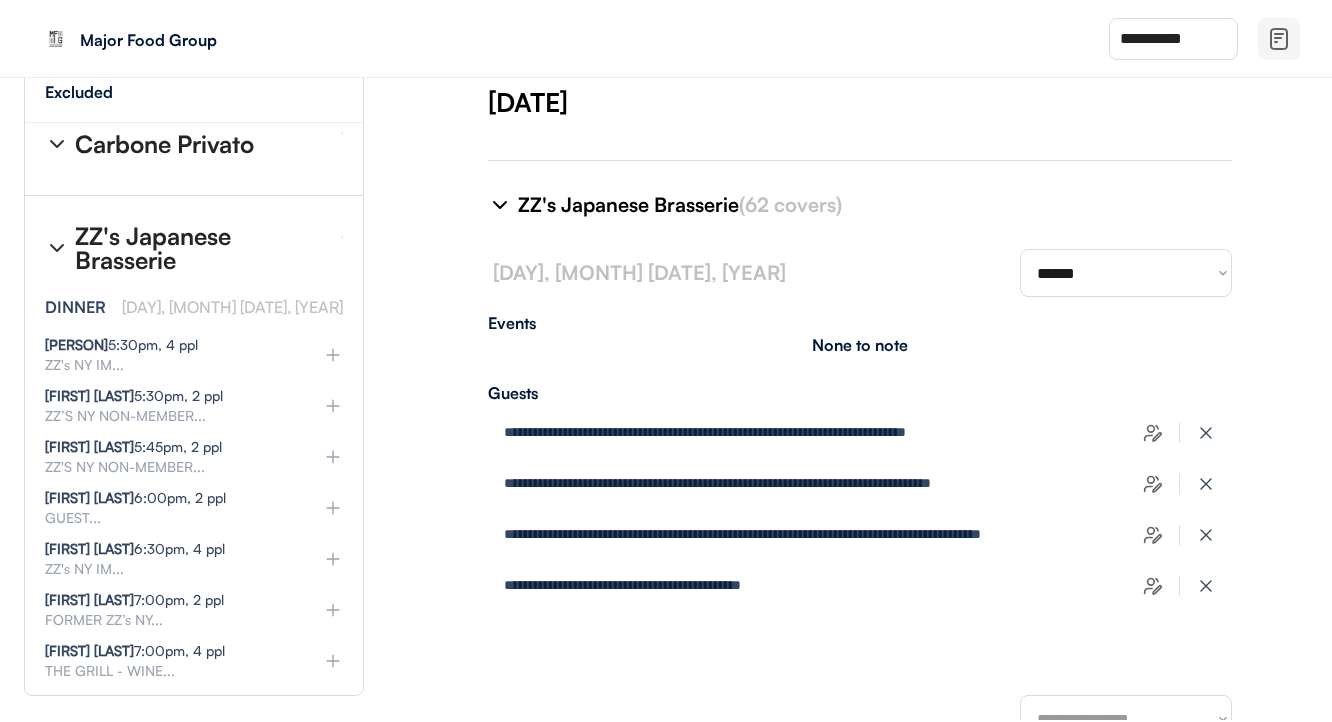 scroll, scrollTop: 17401, scrollLeft: 5, axis: both 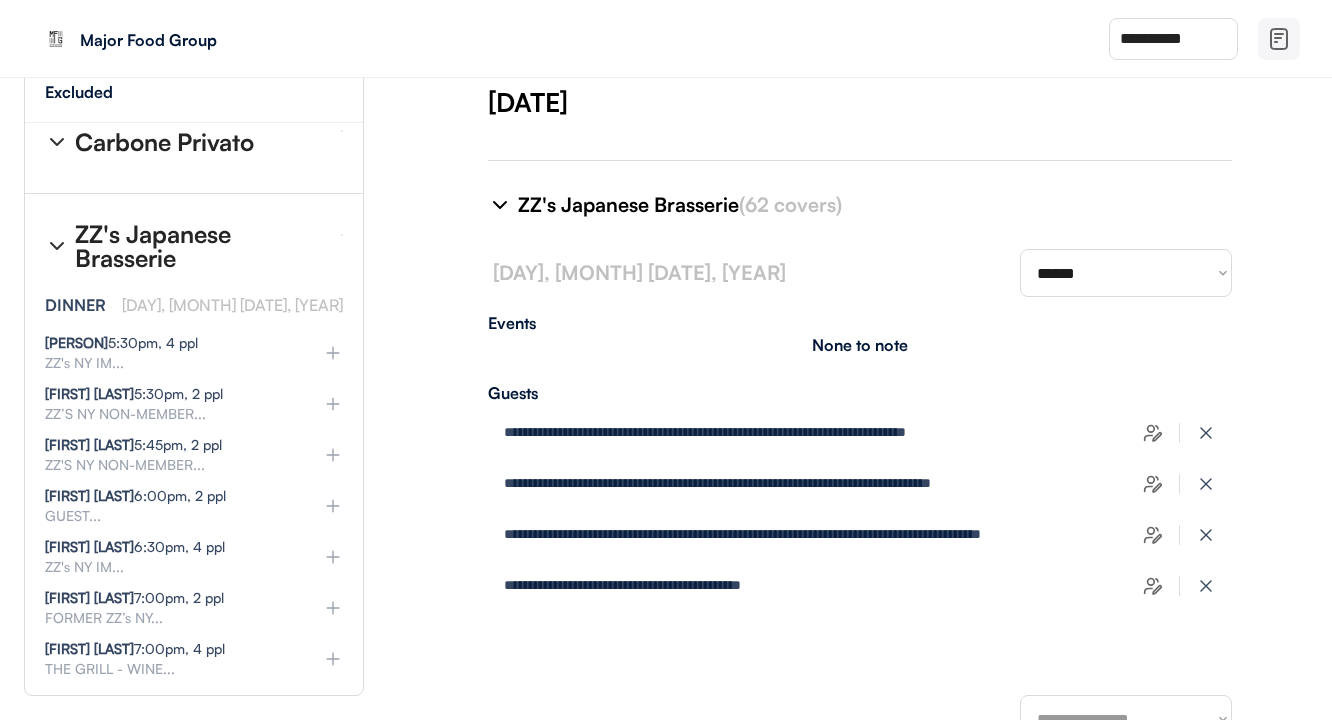 type on "**********" 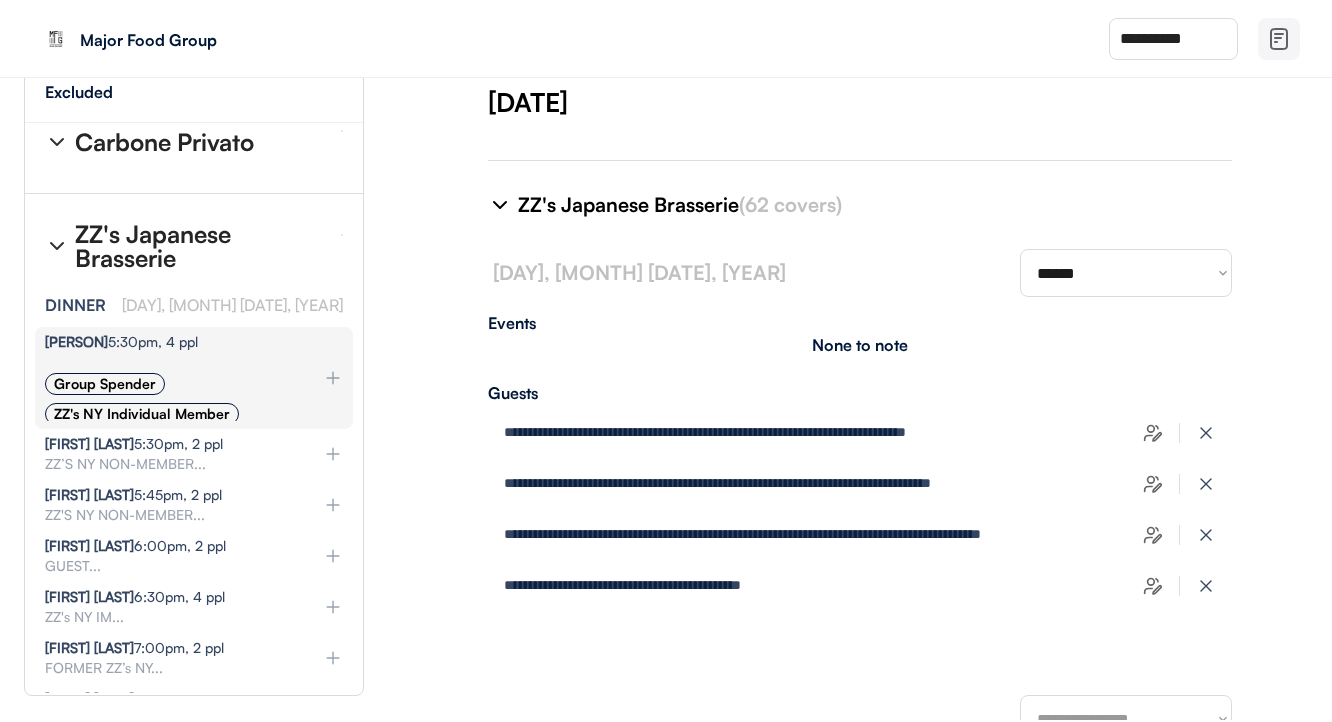 select on "********" 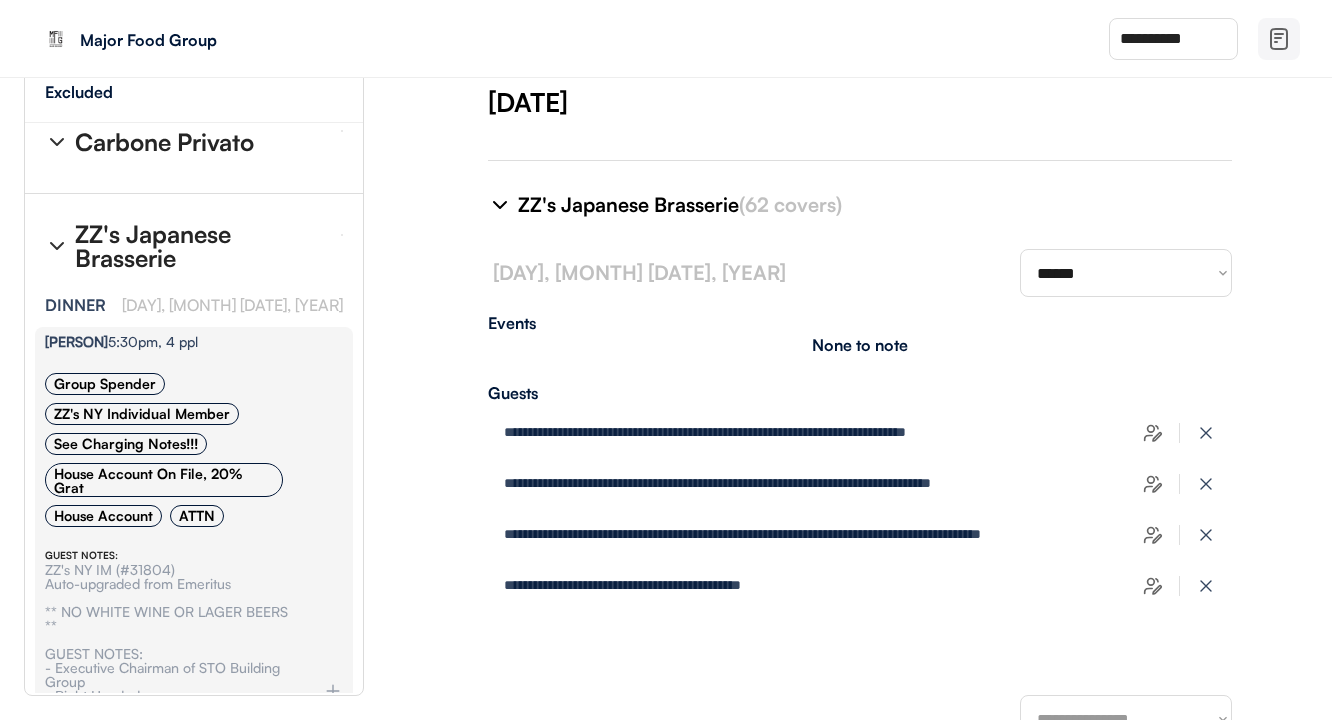 select on "********" 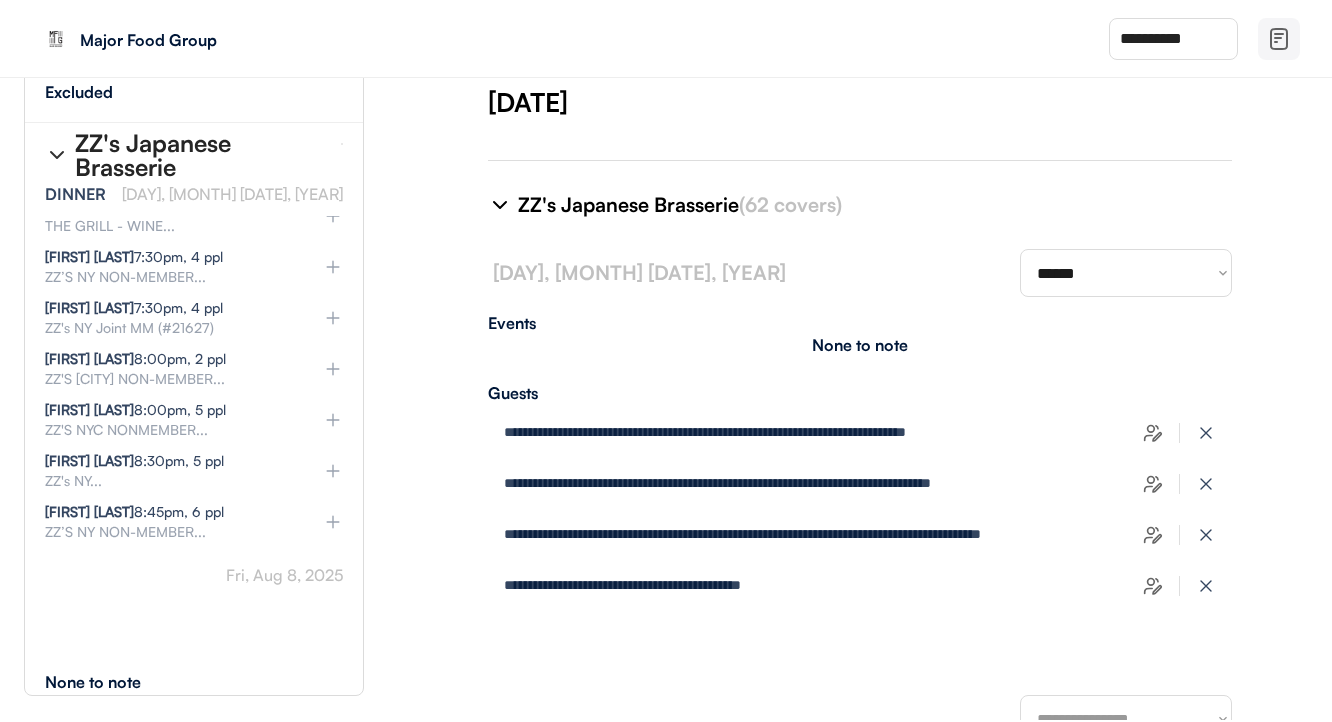 scroll, scrollTop: 17850, scrollLeft: 7, axis: both 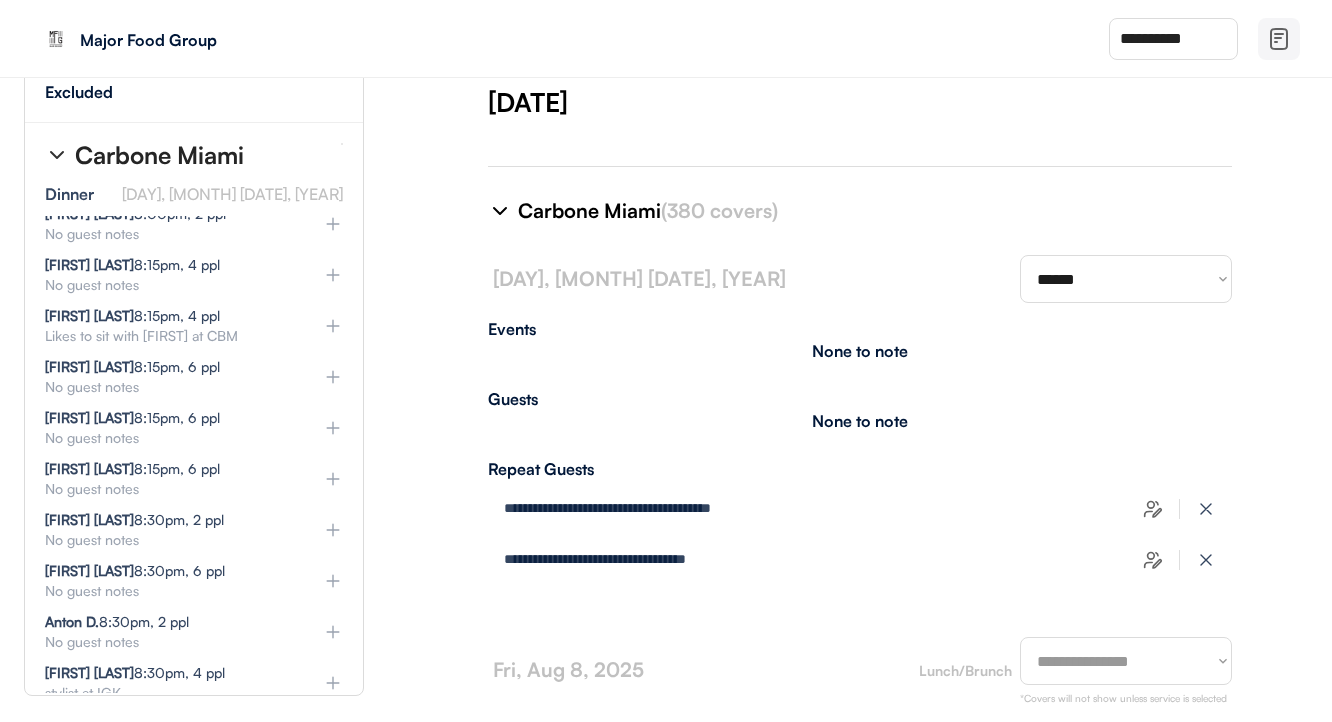 click 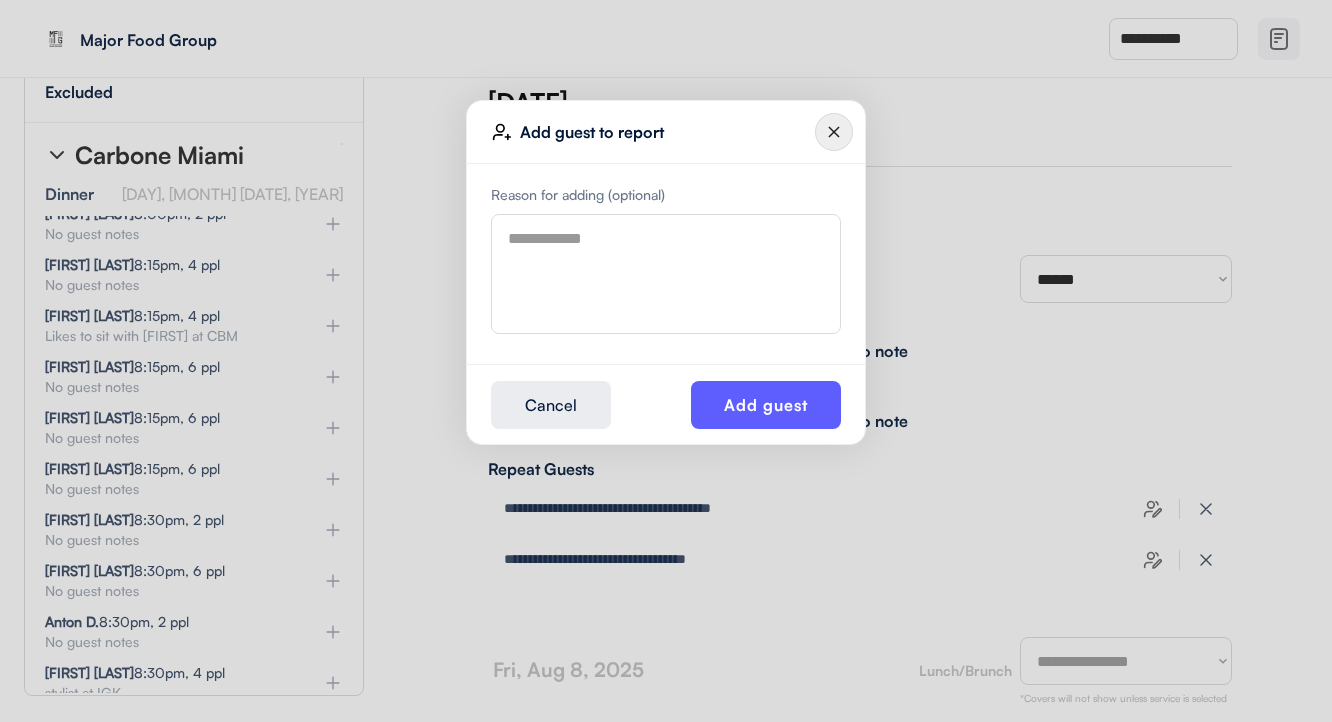 click at bounding box center [666, 274] 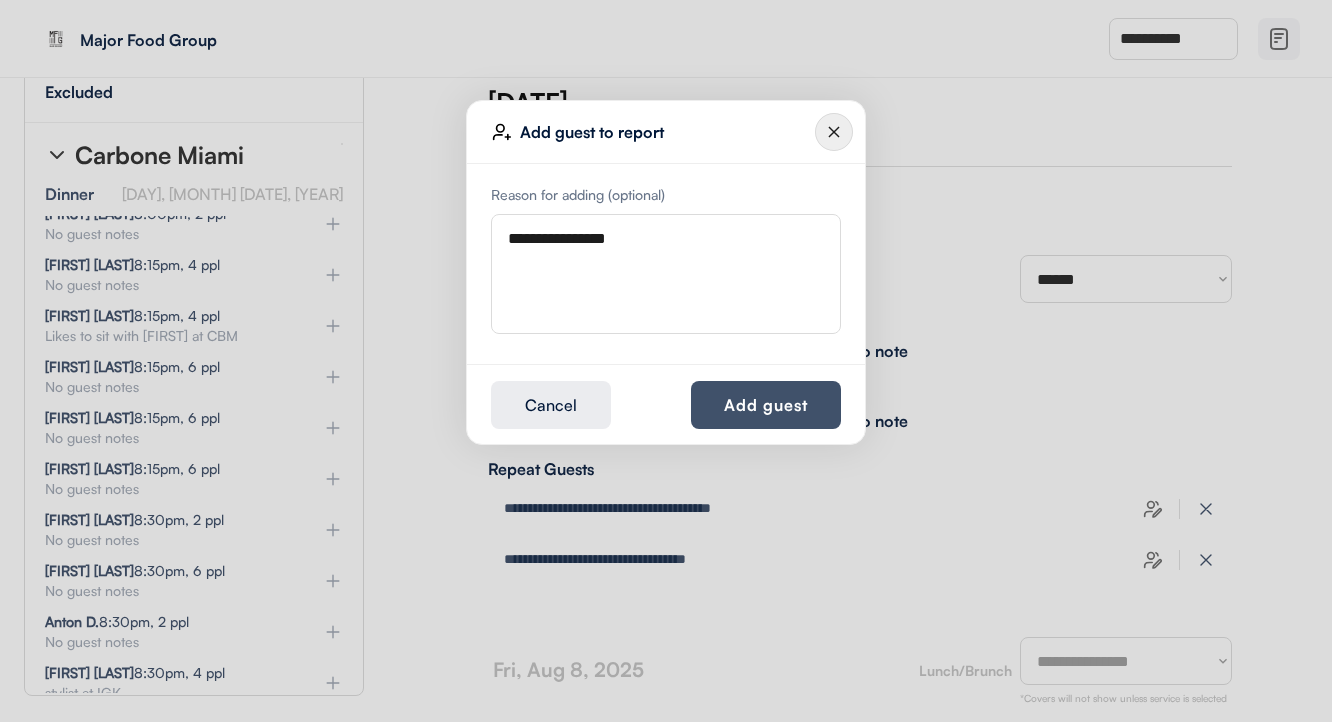 type on "**********" 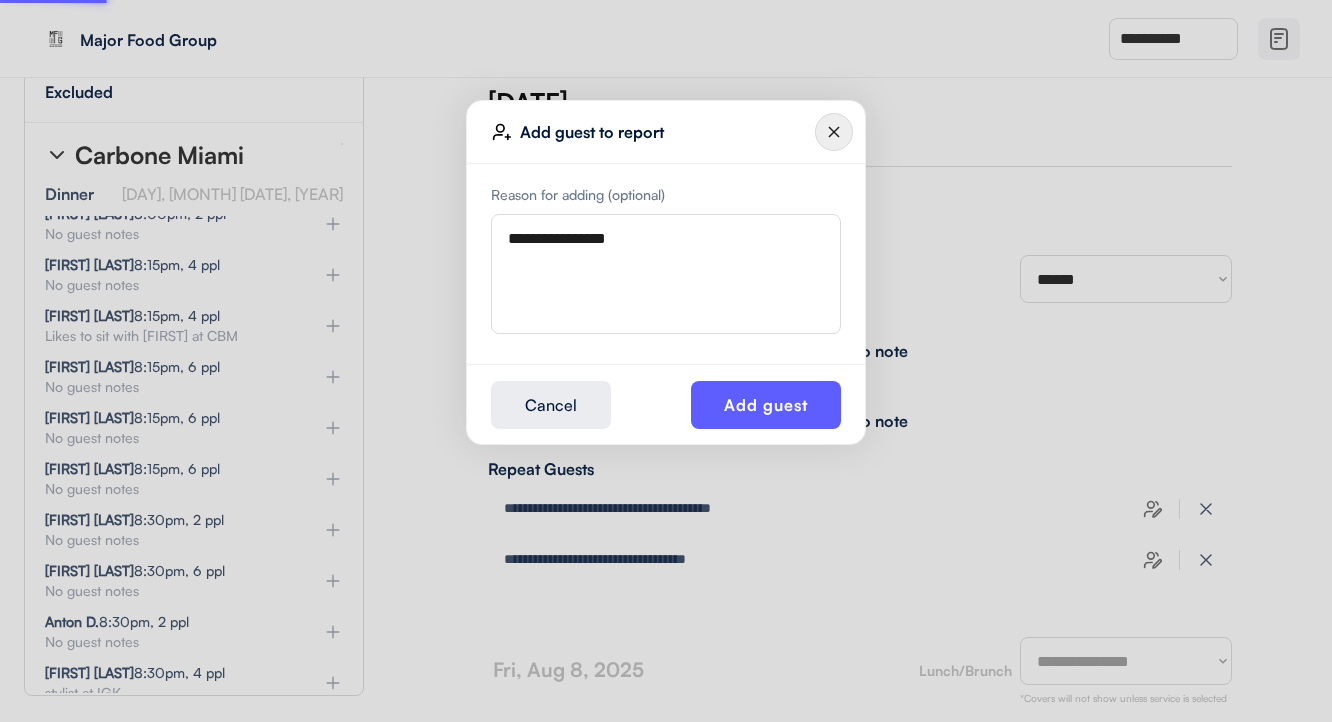 type 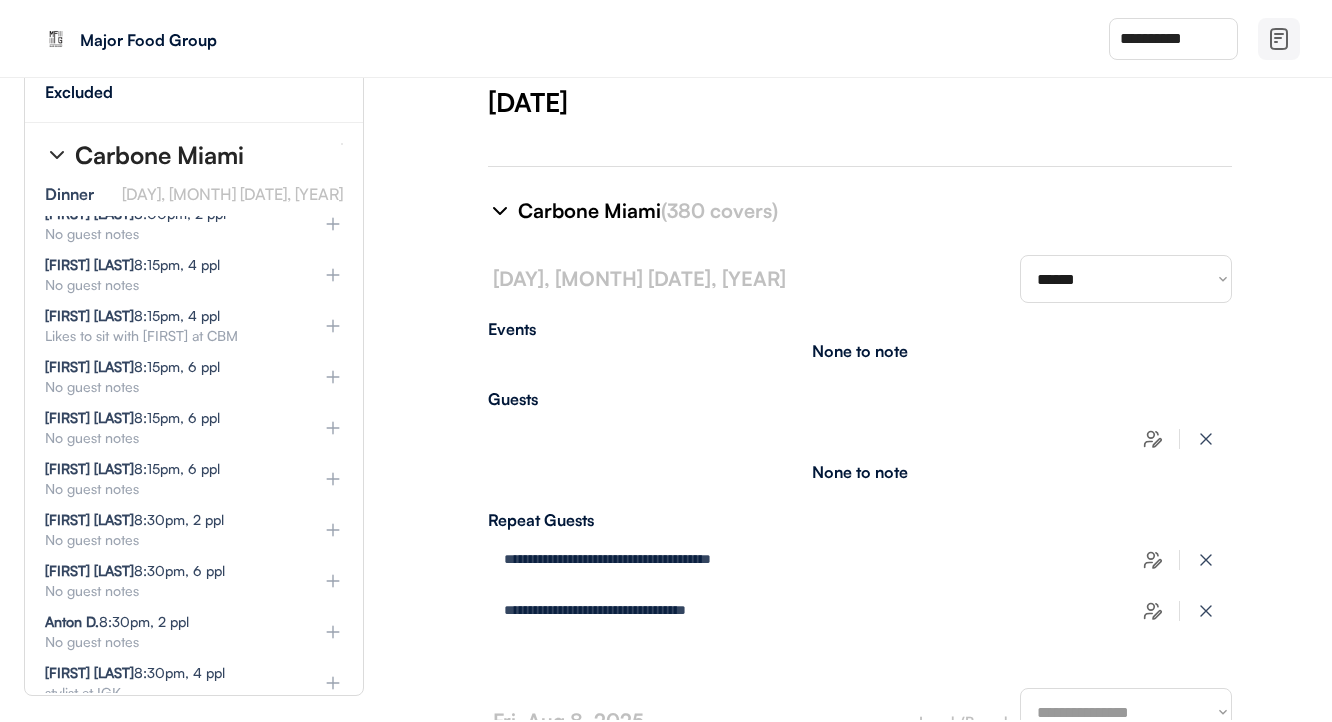 type on "**********" 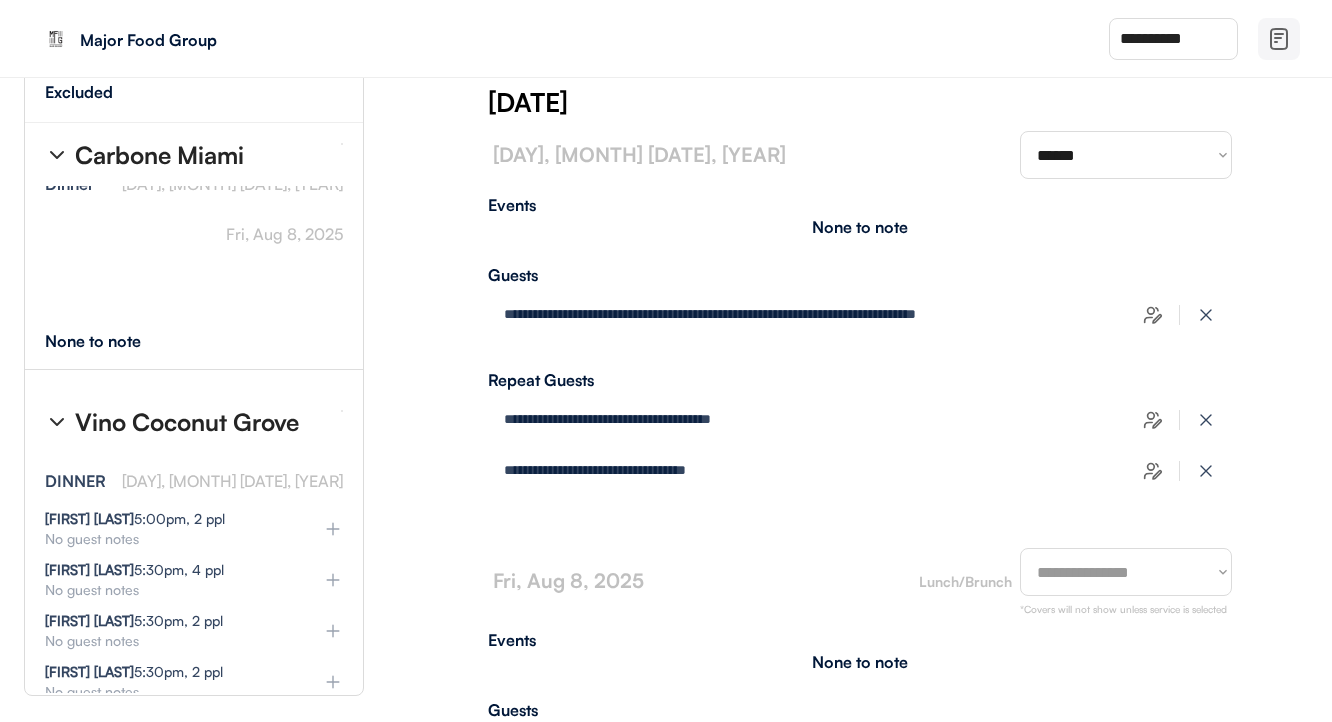 scroll, scrollTop: 36191, scrollLeft: 0, axis: vertical 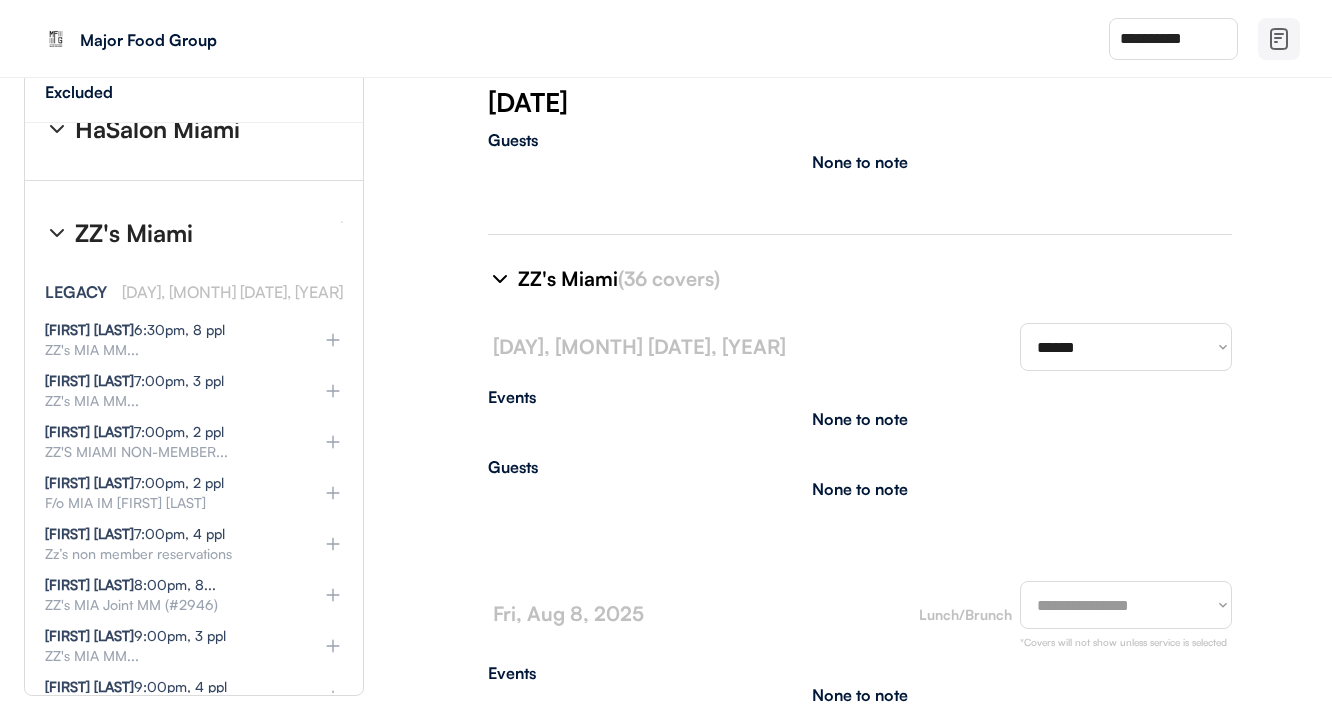 click 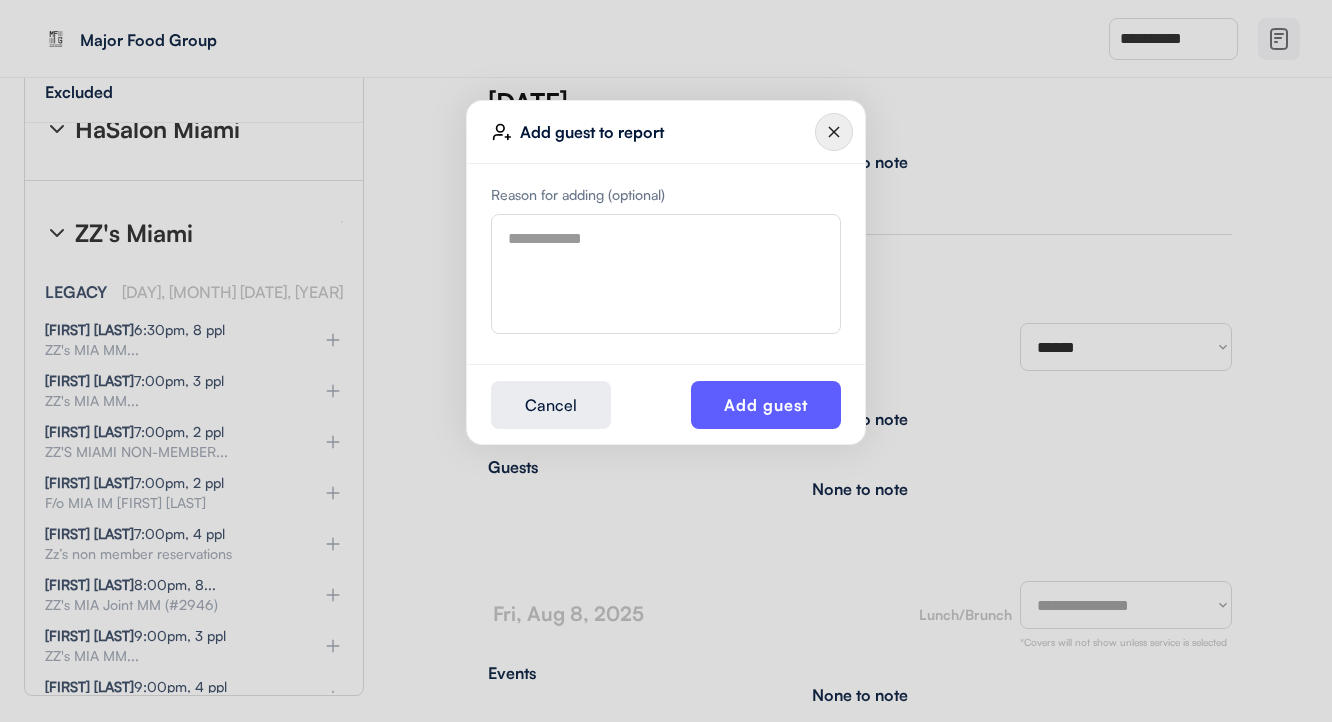 click at bounding box center (666, 274) 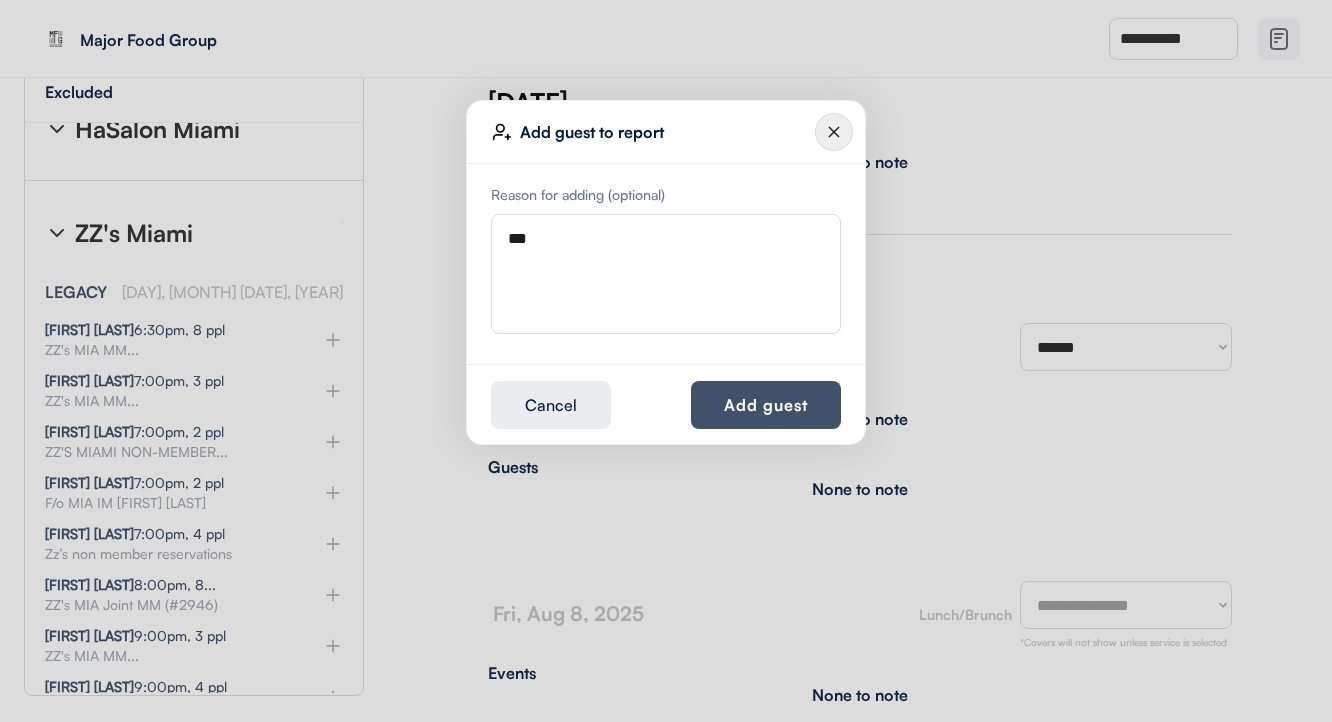 type on "***" 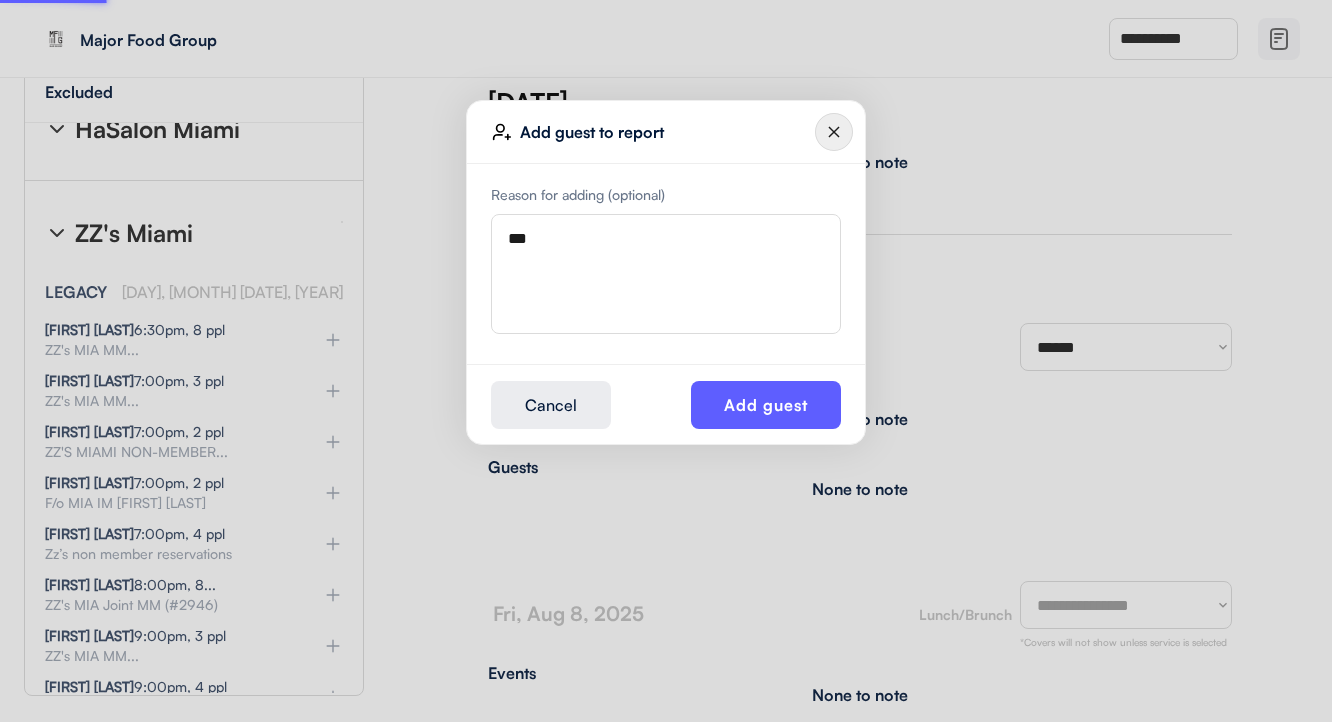 type 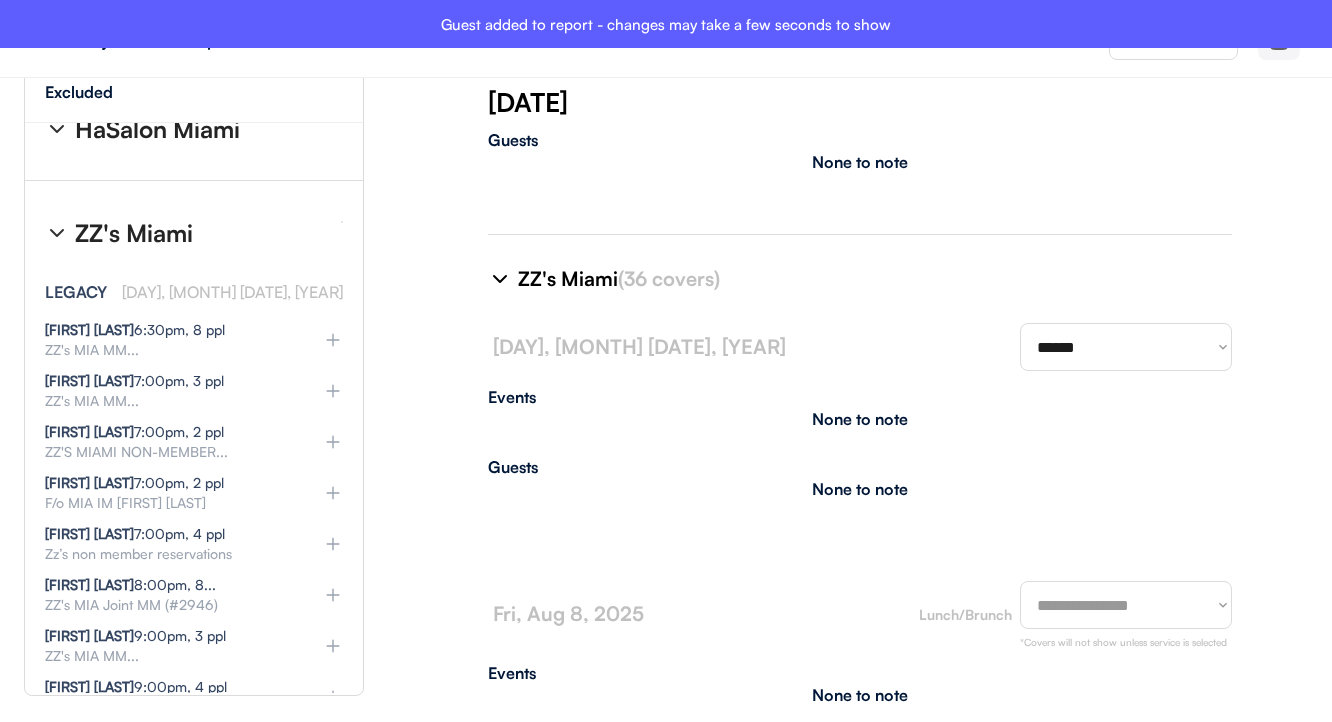 type on "**********" 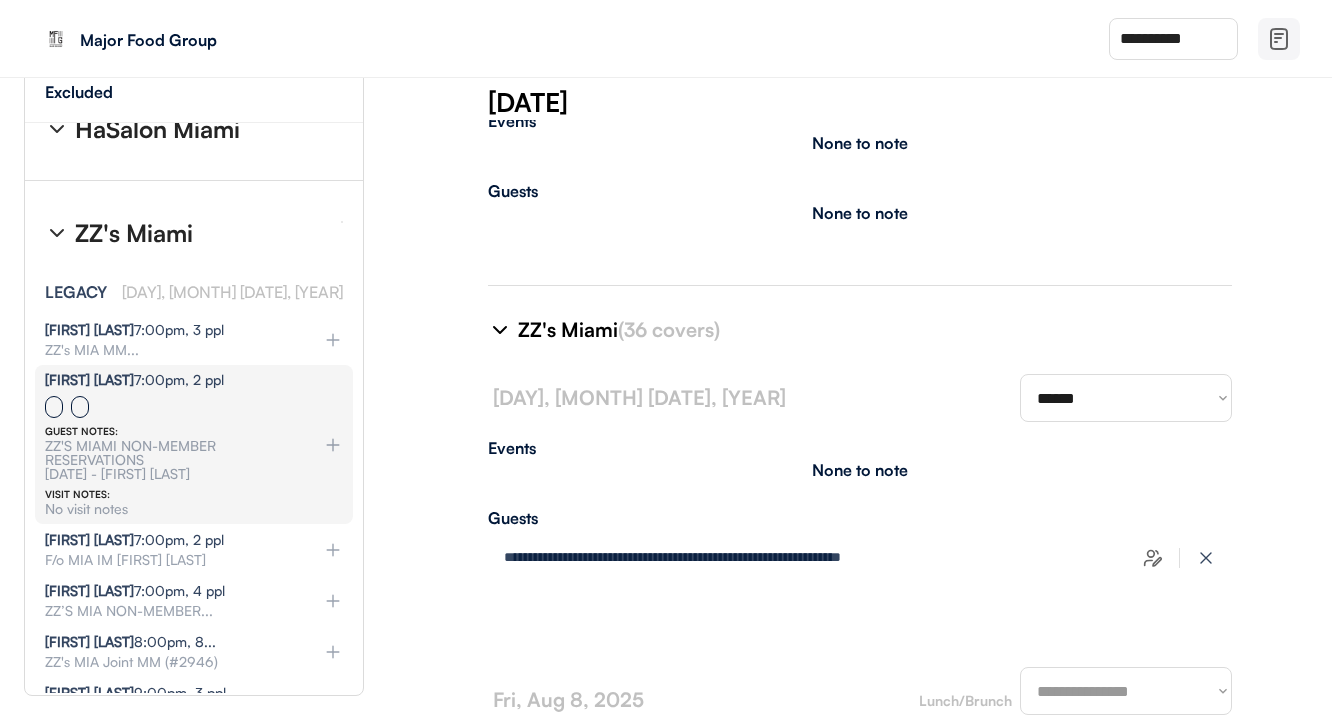 type on "**********" 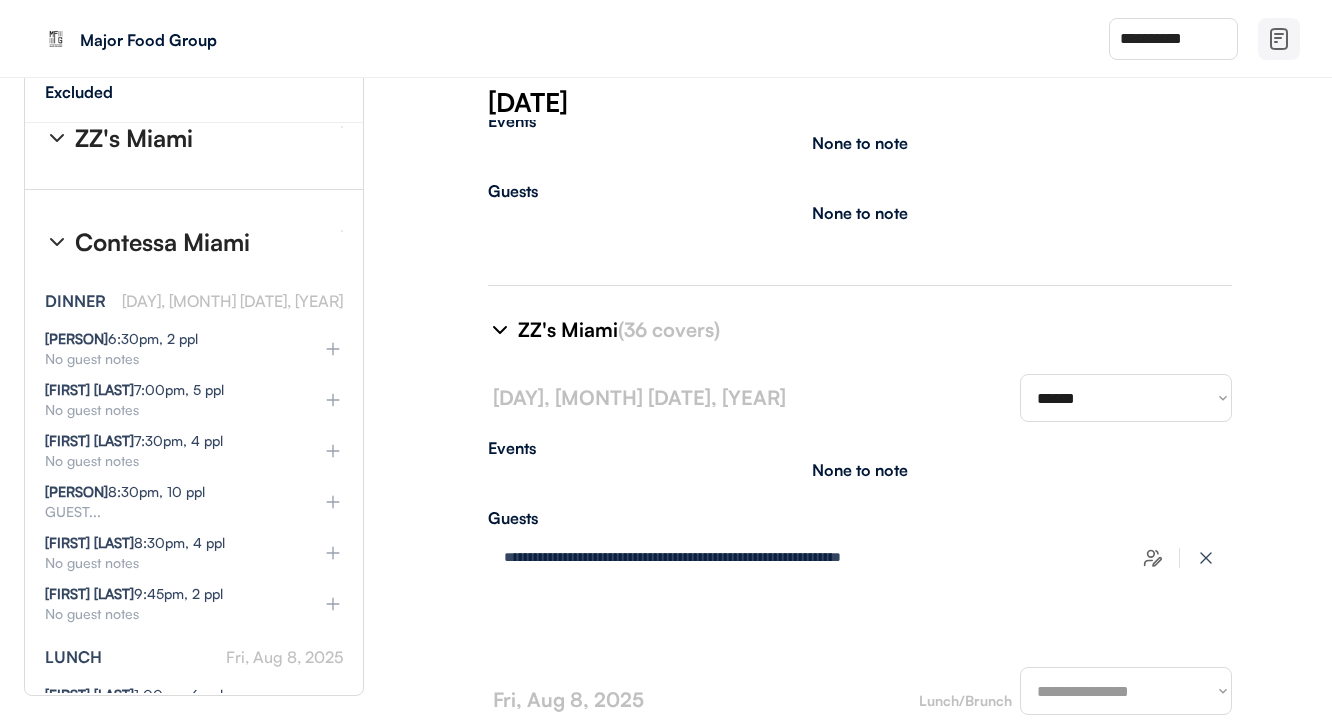 scroll, scrollTop: 41493, scrollLeft: 5, axis: both 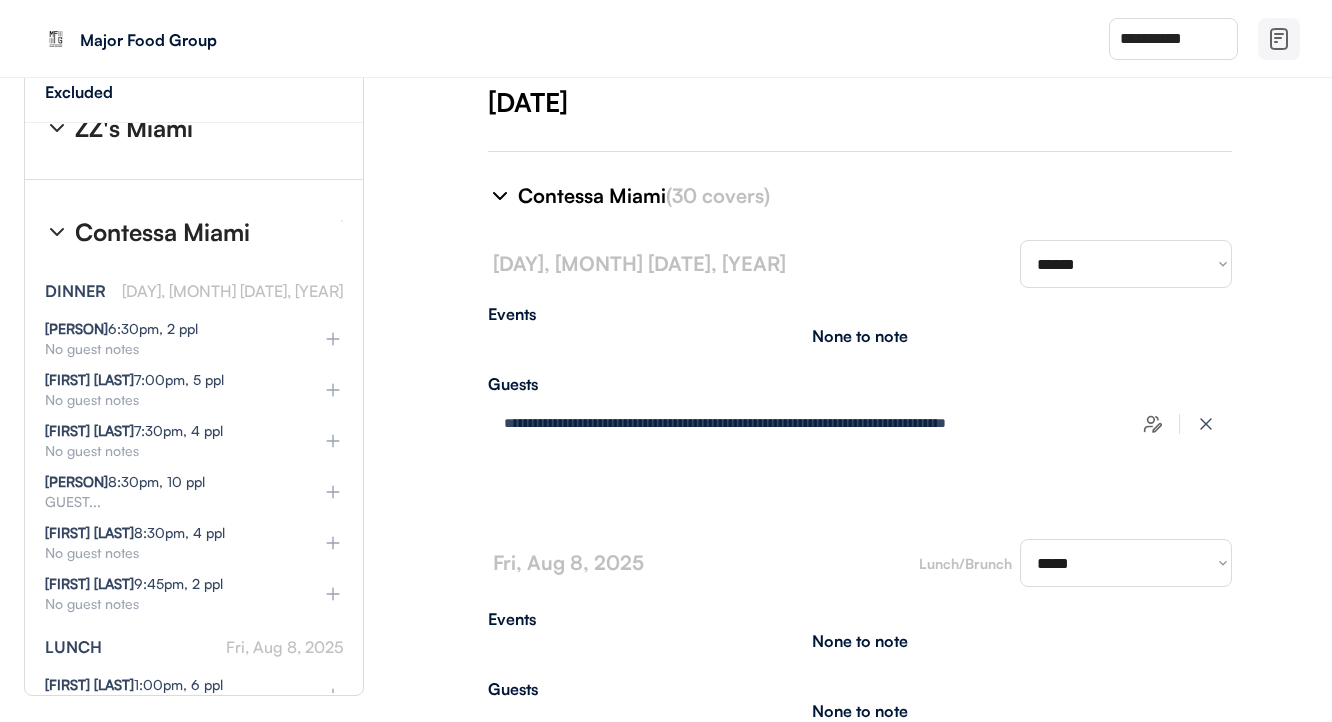 select on "********" 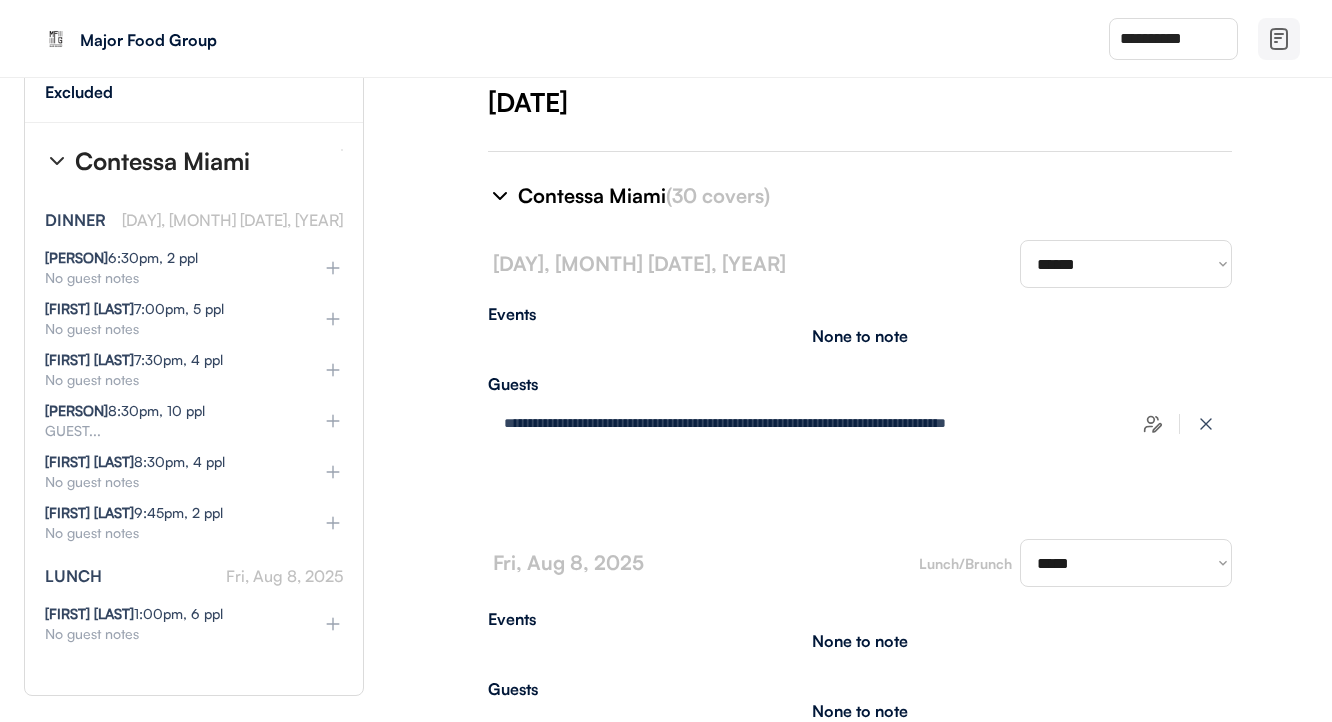 scroll, scrollTop: 41688, scrollLeft: 5, axis: both 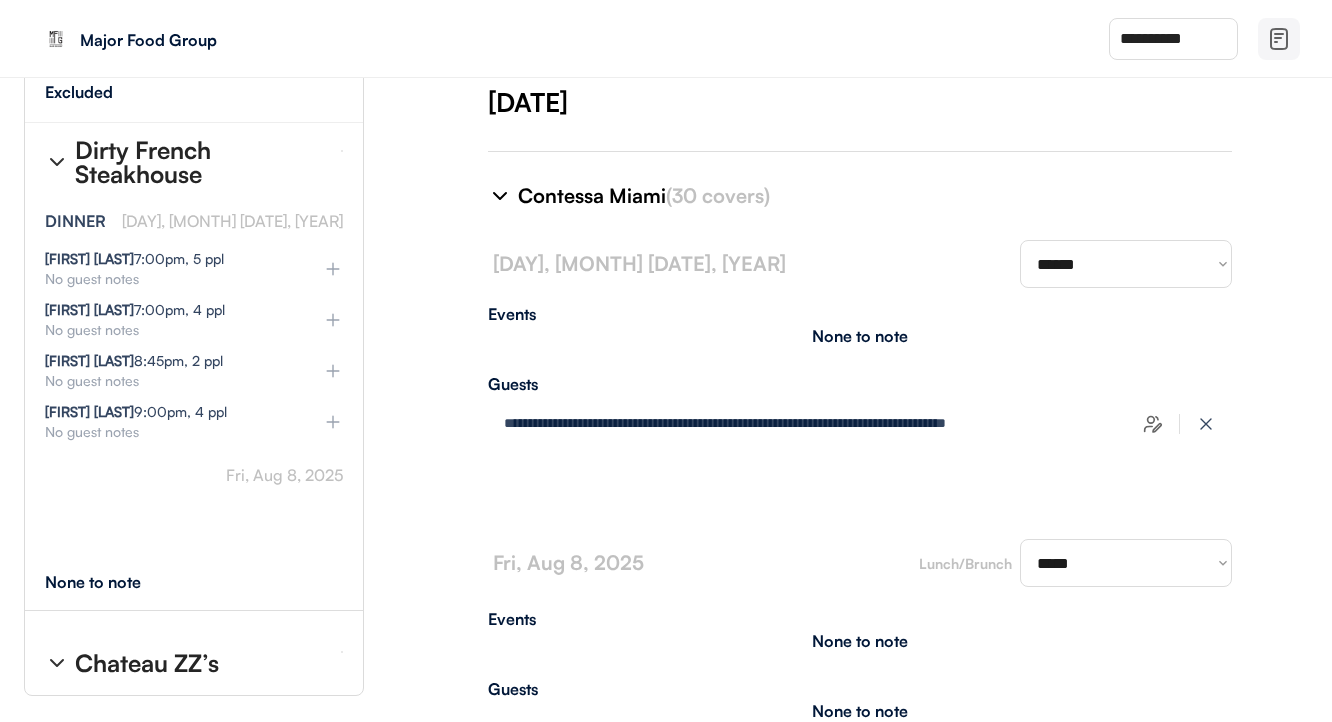 select on "********" 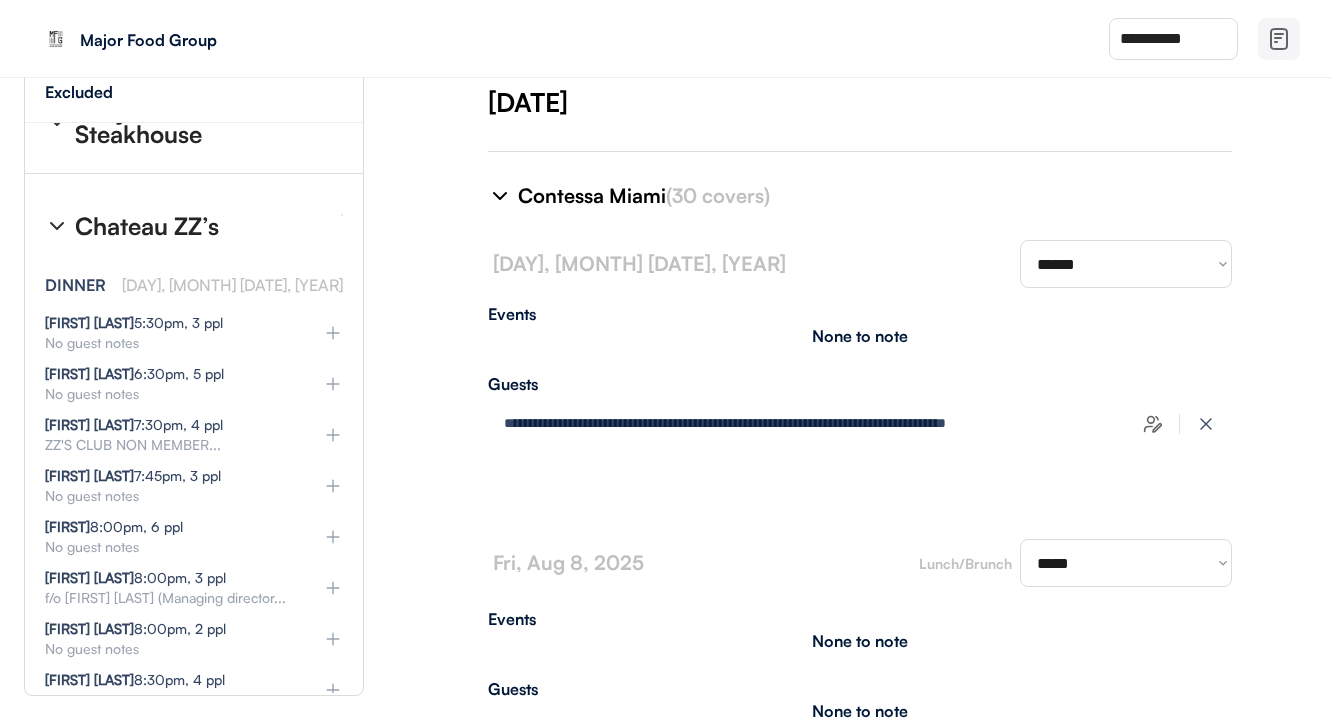 scroll, scrollTop: 42588, scrollLeft: 0, axis: vertical 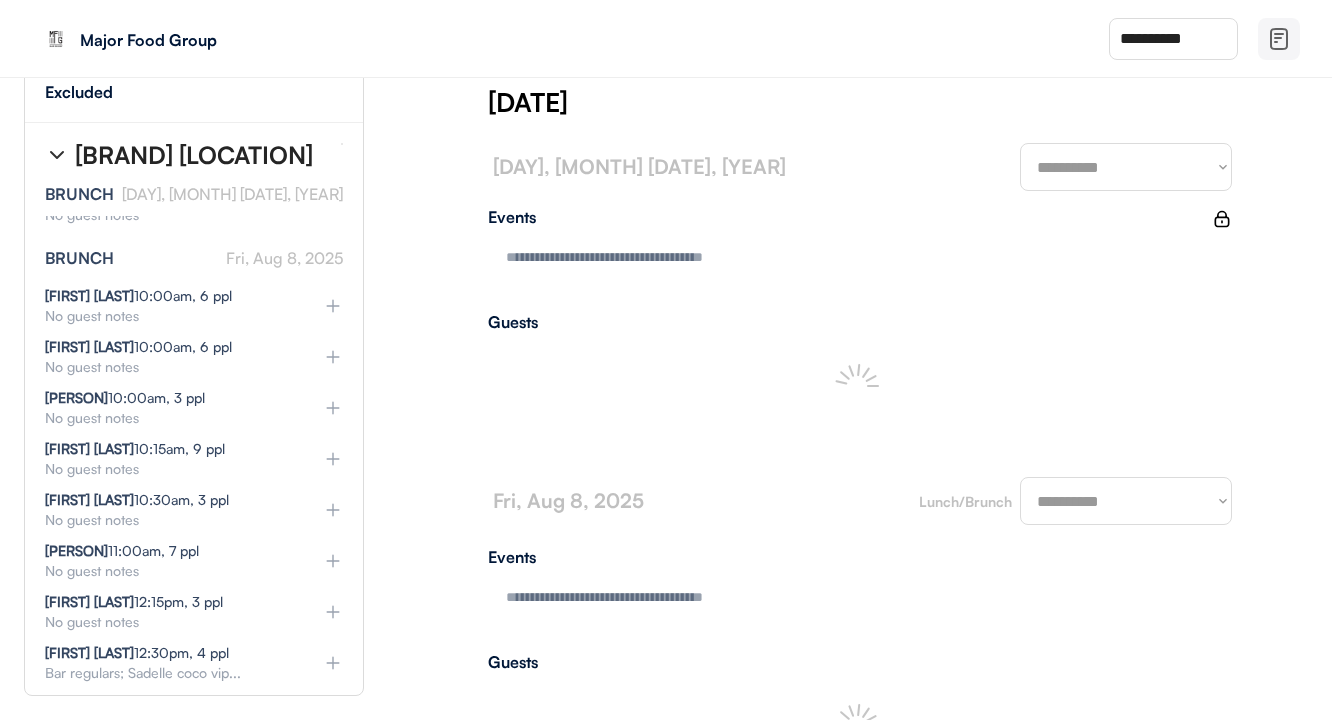 type on "**********" 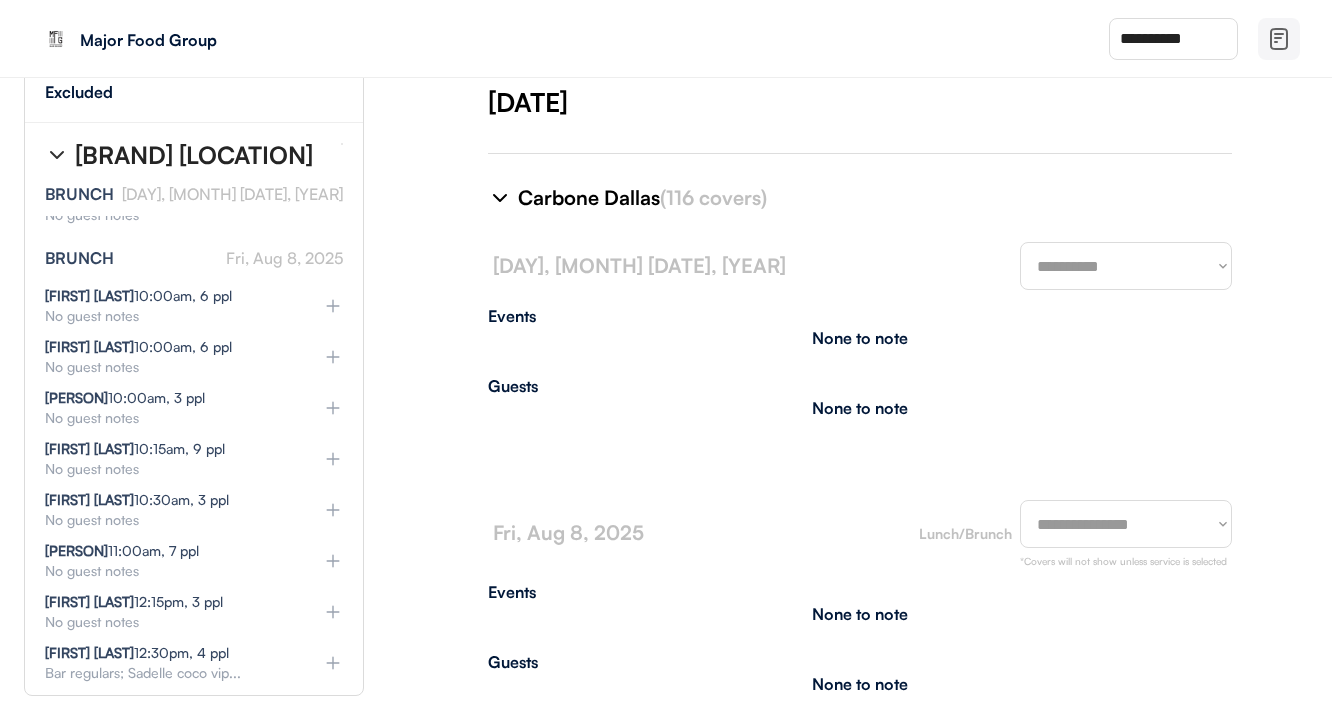 select on "********" 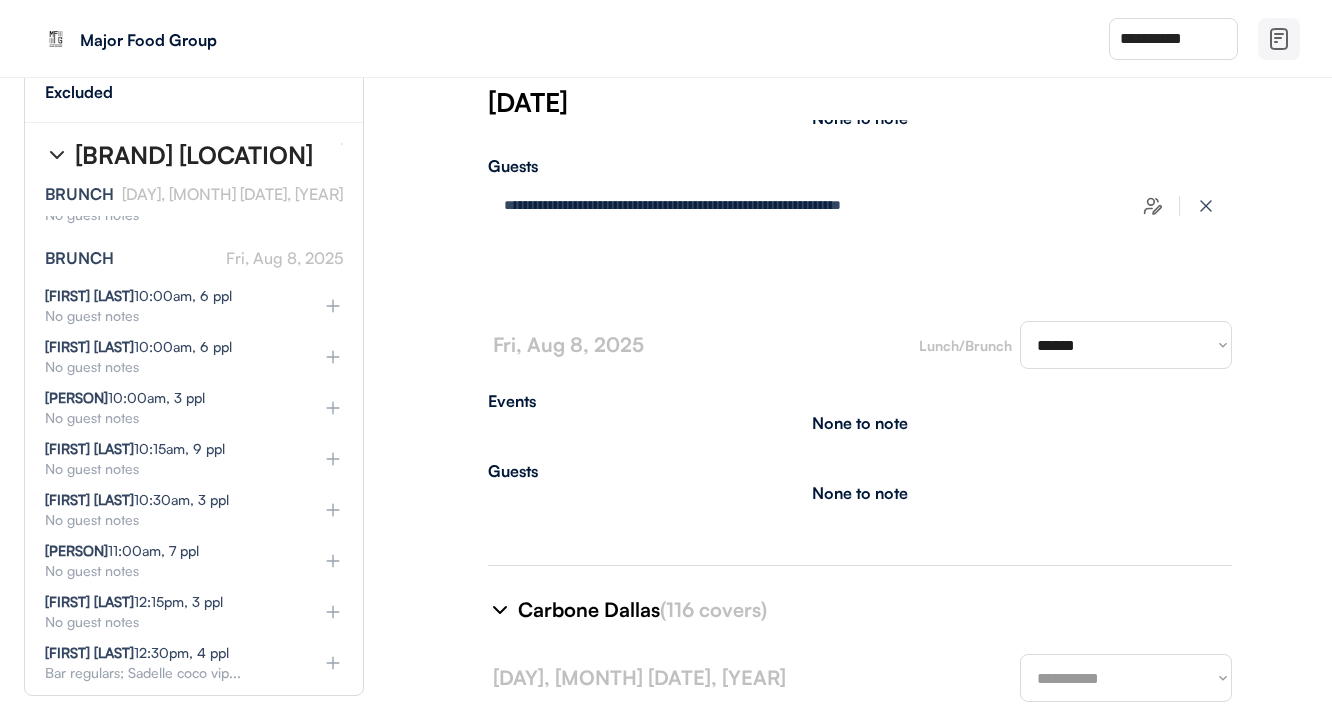 select on "********" 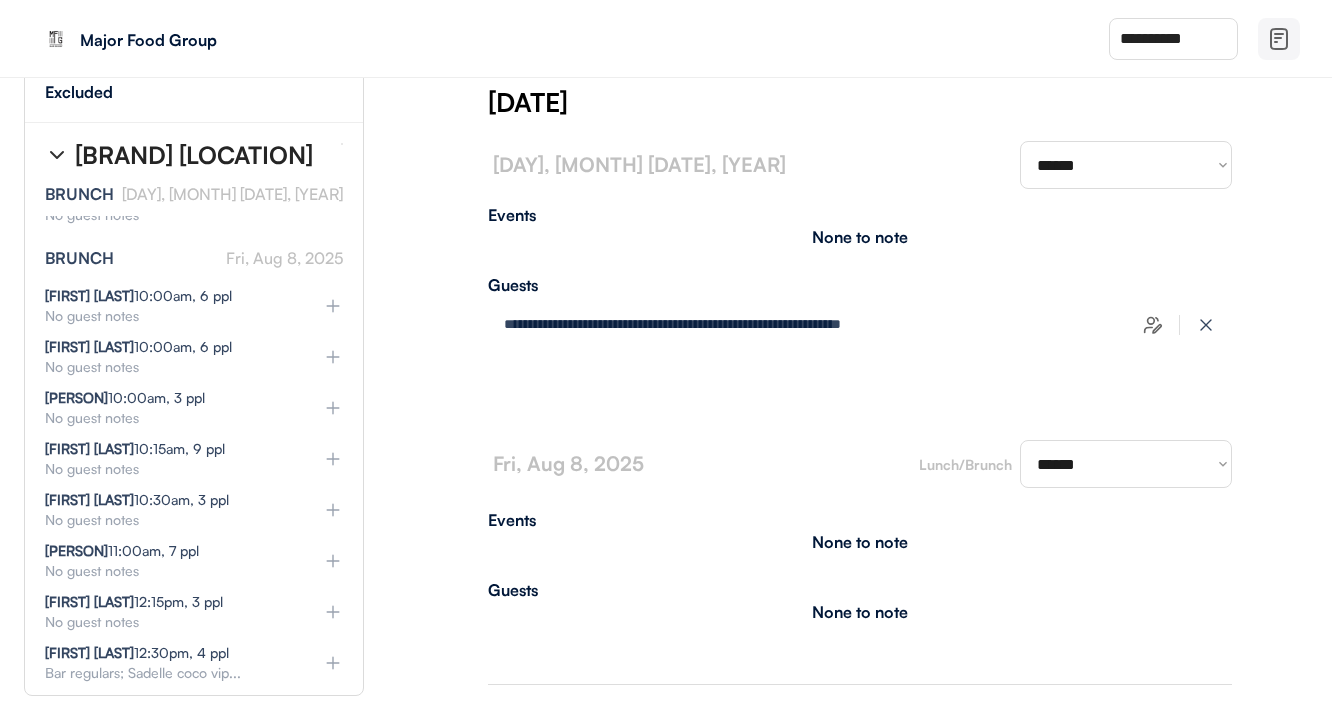 select on "********" 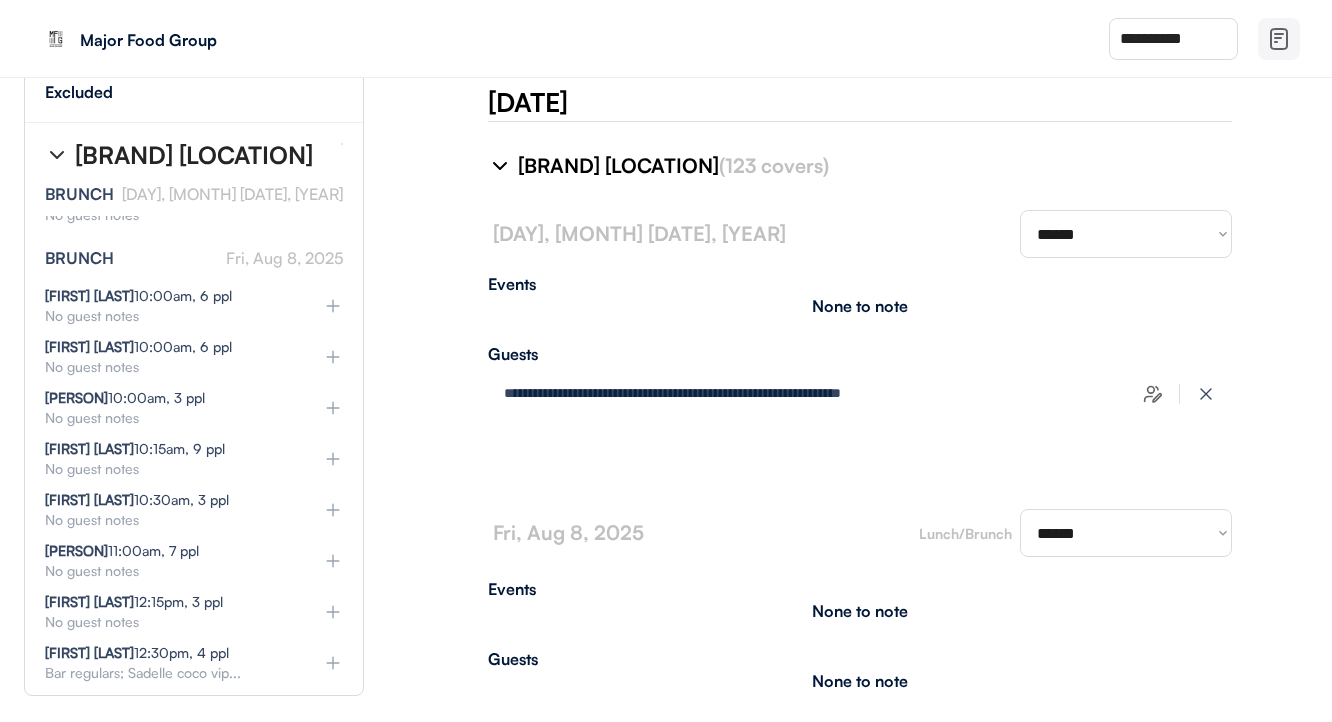scroll, scrollTop: 12473, scrollLeft: 0, axis: vertical 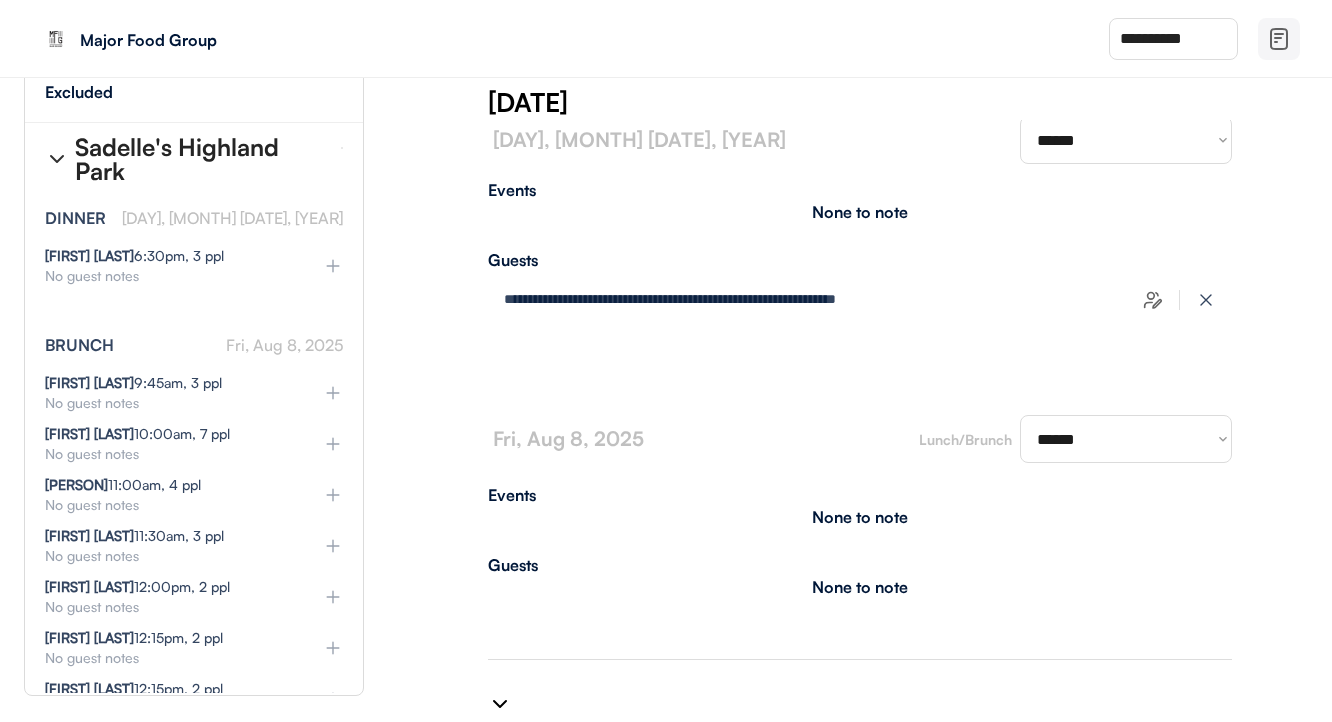 type on "**********" 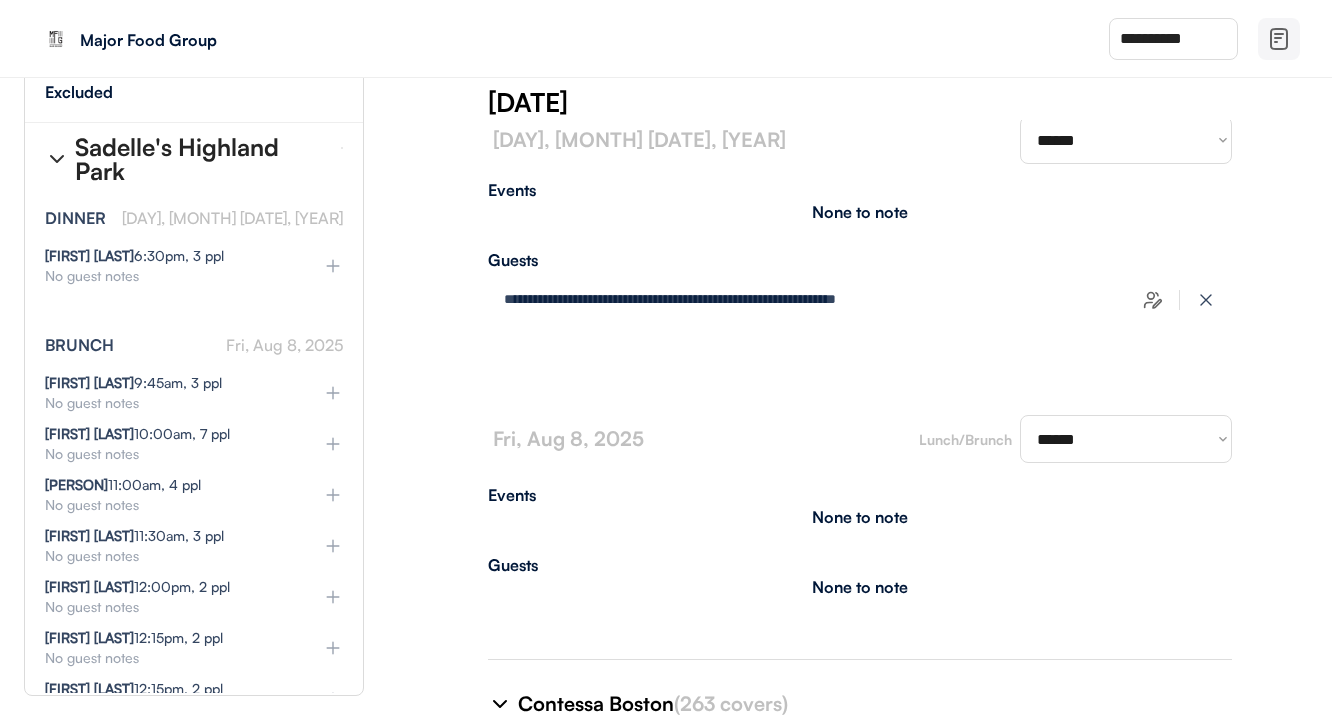 type on "**********" 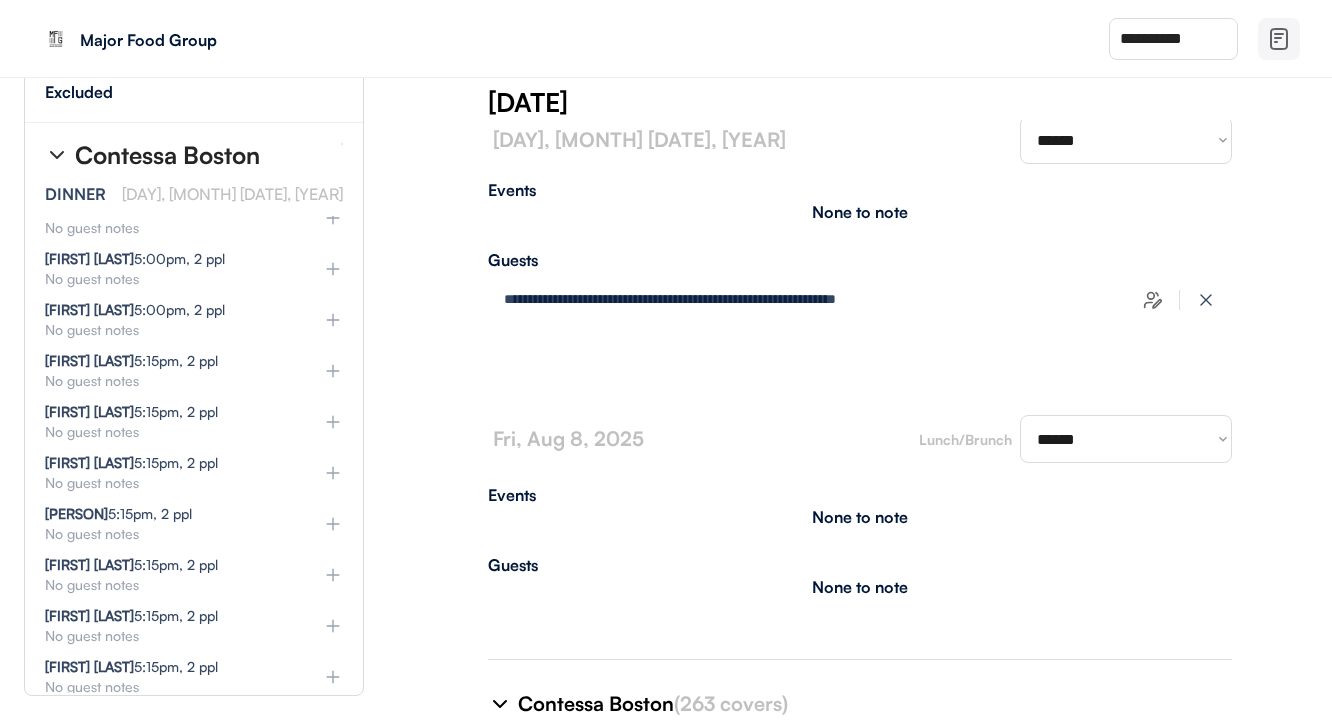 select on "********" 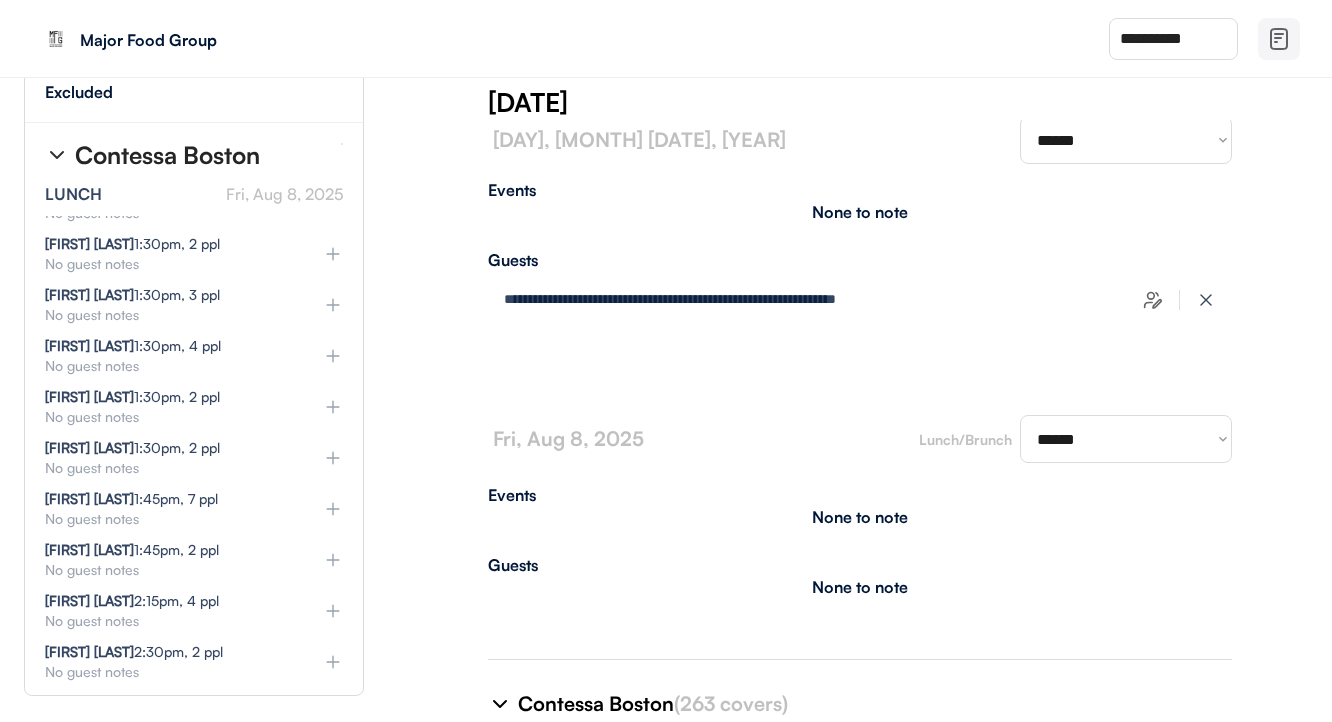 scroll, scrollTop: 56331, scrollLeft: 4, axis: both 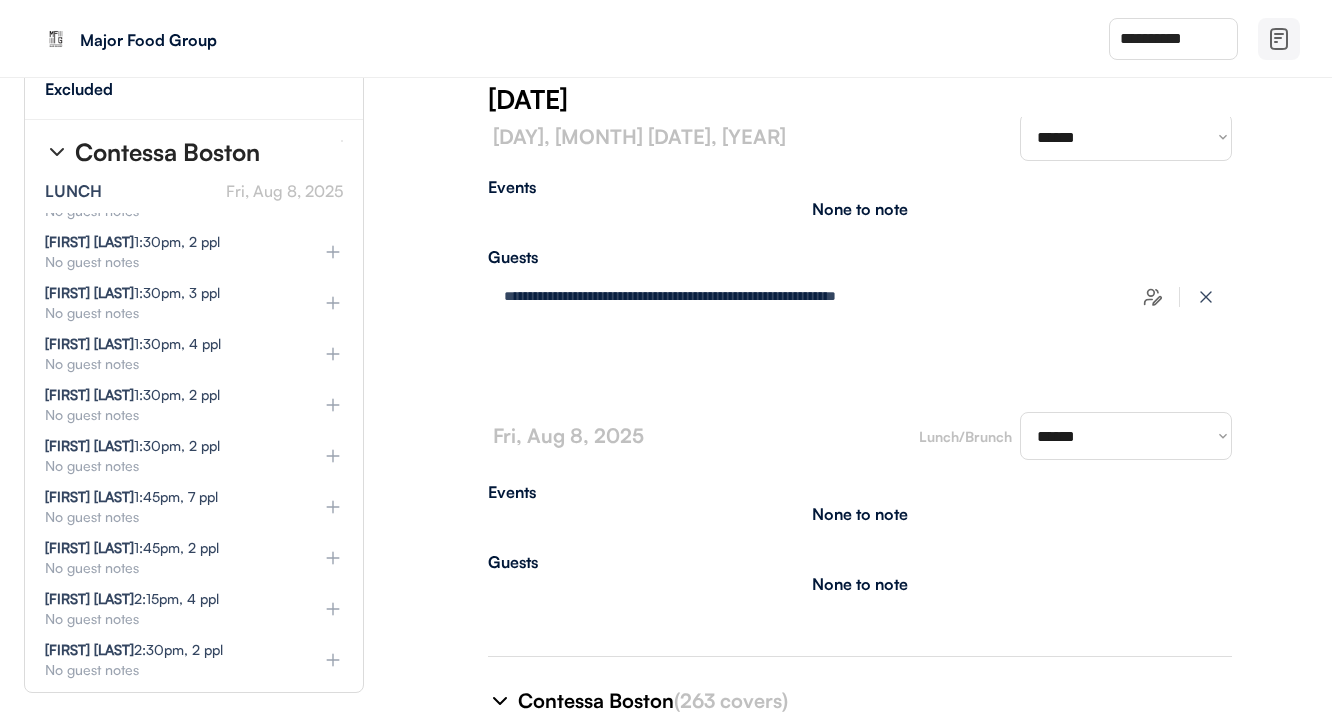 click at bounding box center [1279, 39] 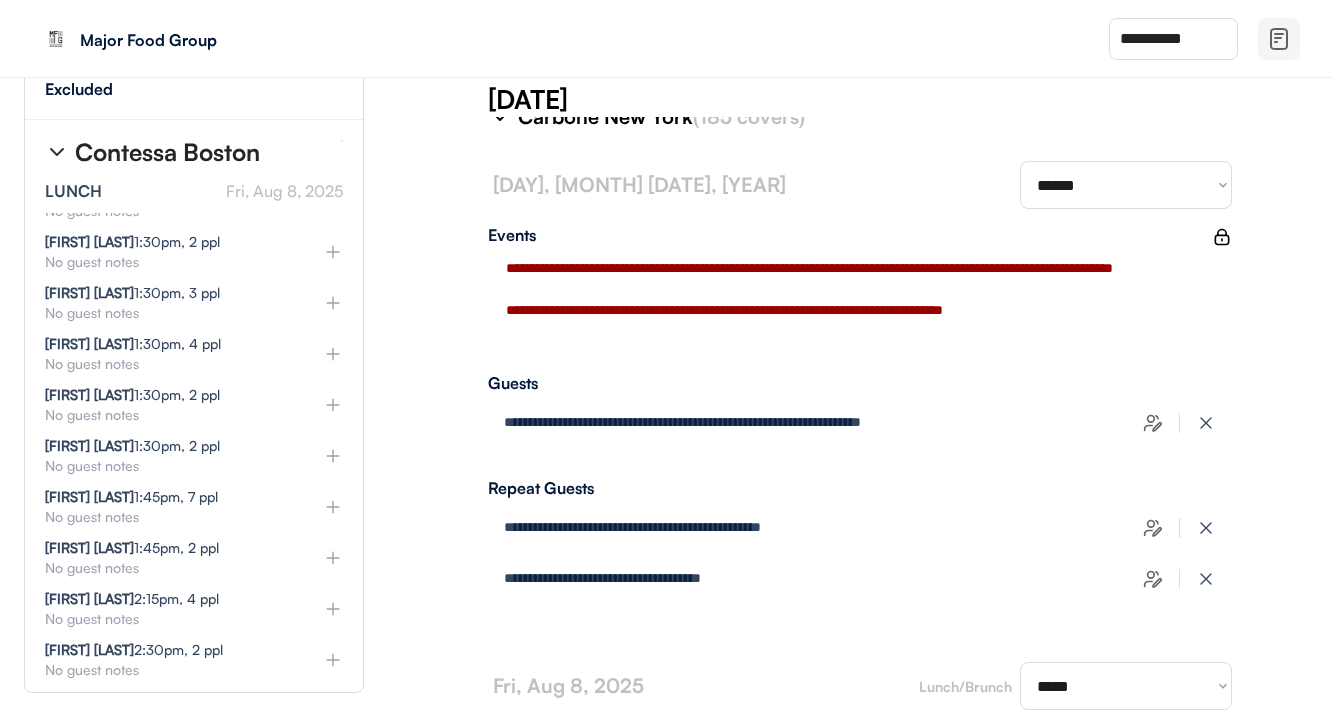 scroll, scrollTop: 52, scrollLeft: 0, axis: vertical 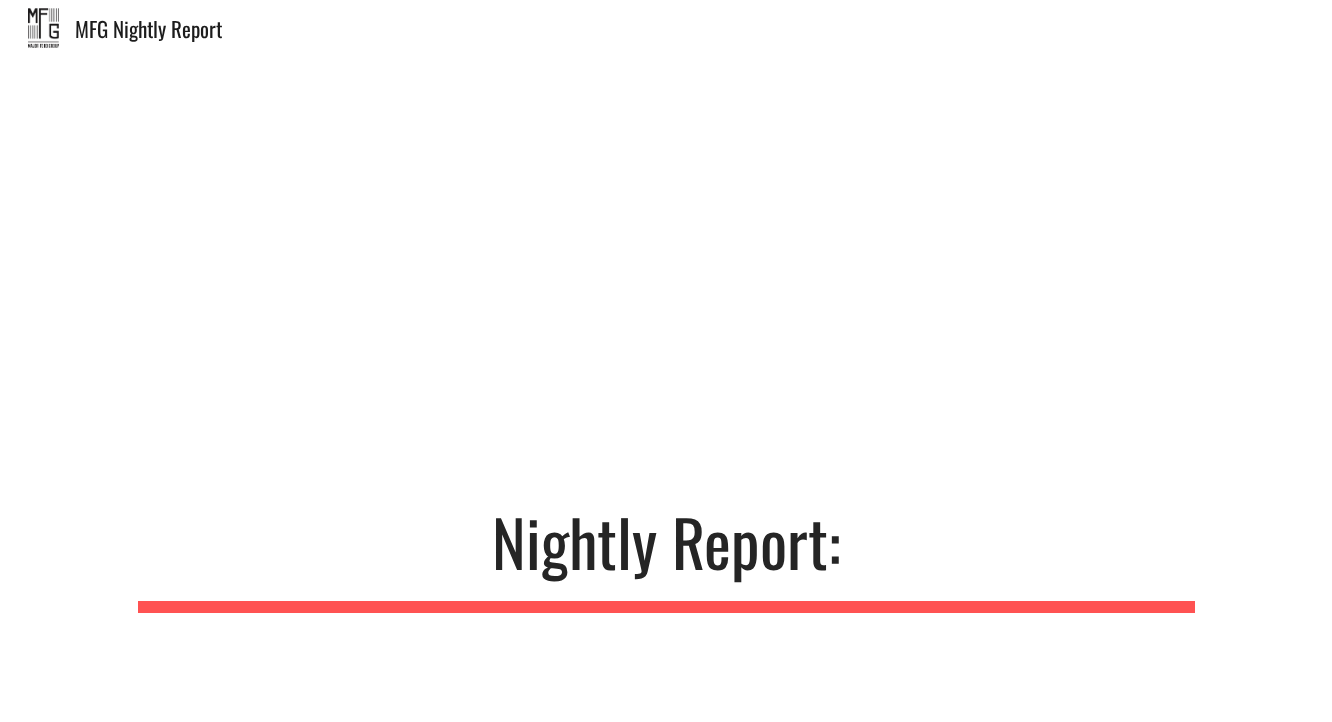 type on "**********" 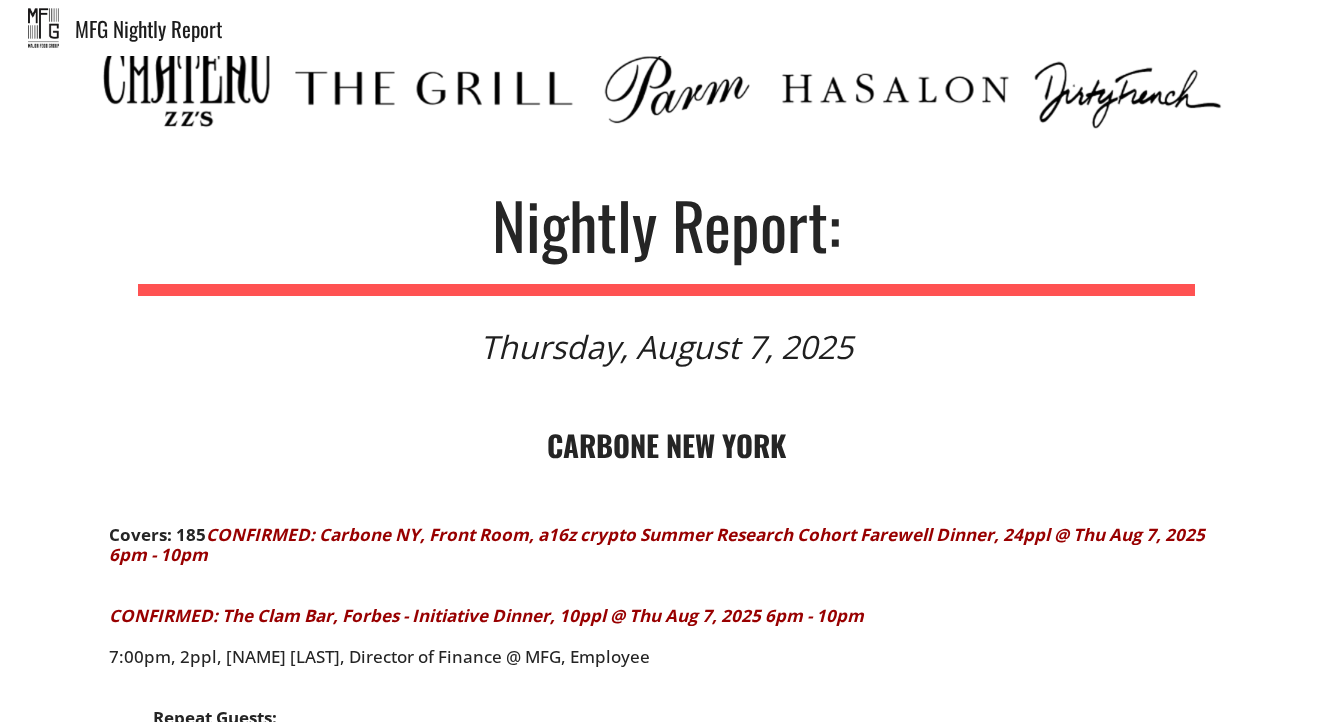 scroll, scrollTop: 367, scrollLeft: 0, axis: vertical 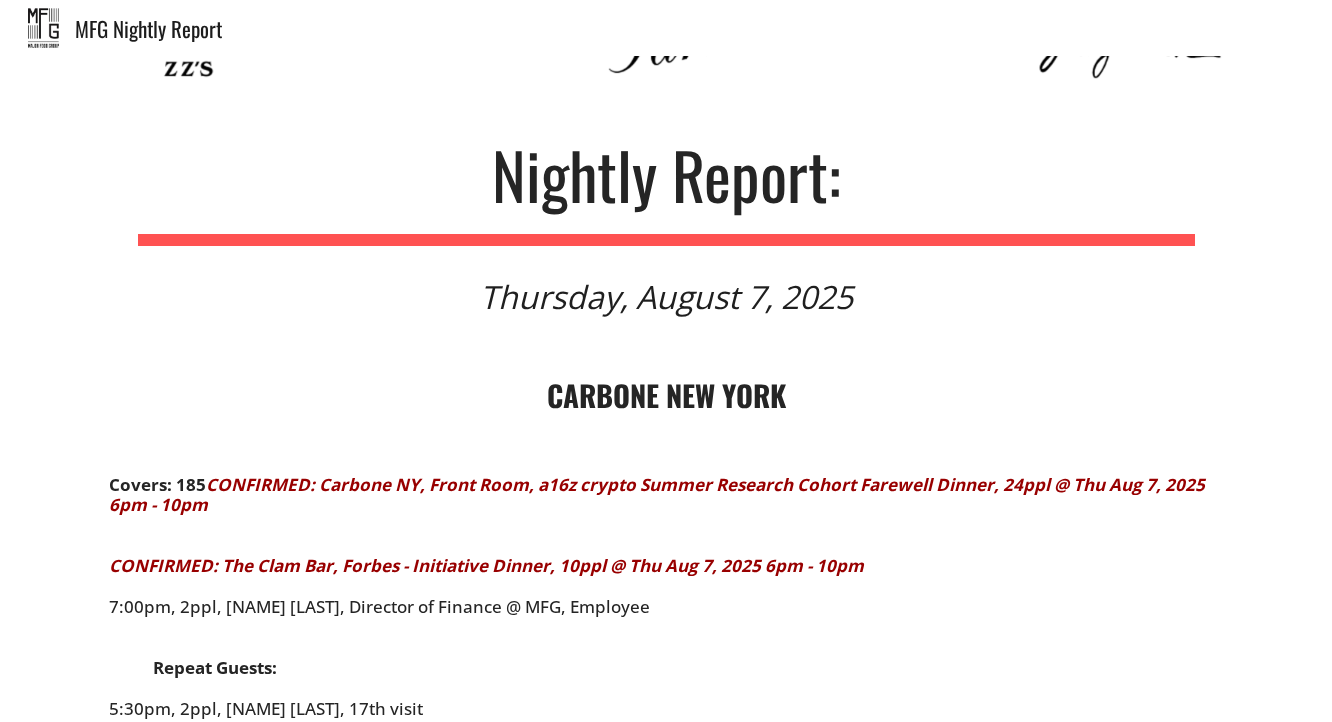 drag, startPoint x: 479, startPoint y: 265, endPoint x: 756, endPoint y: 635, distance: 462.20016 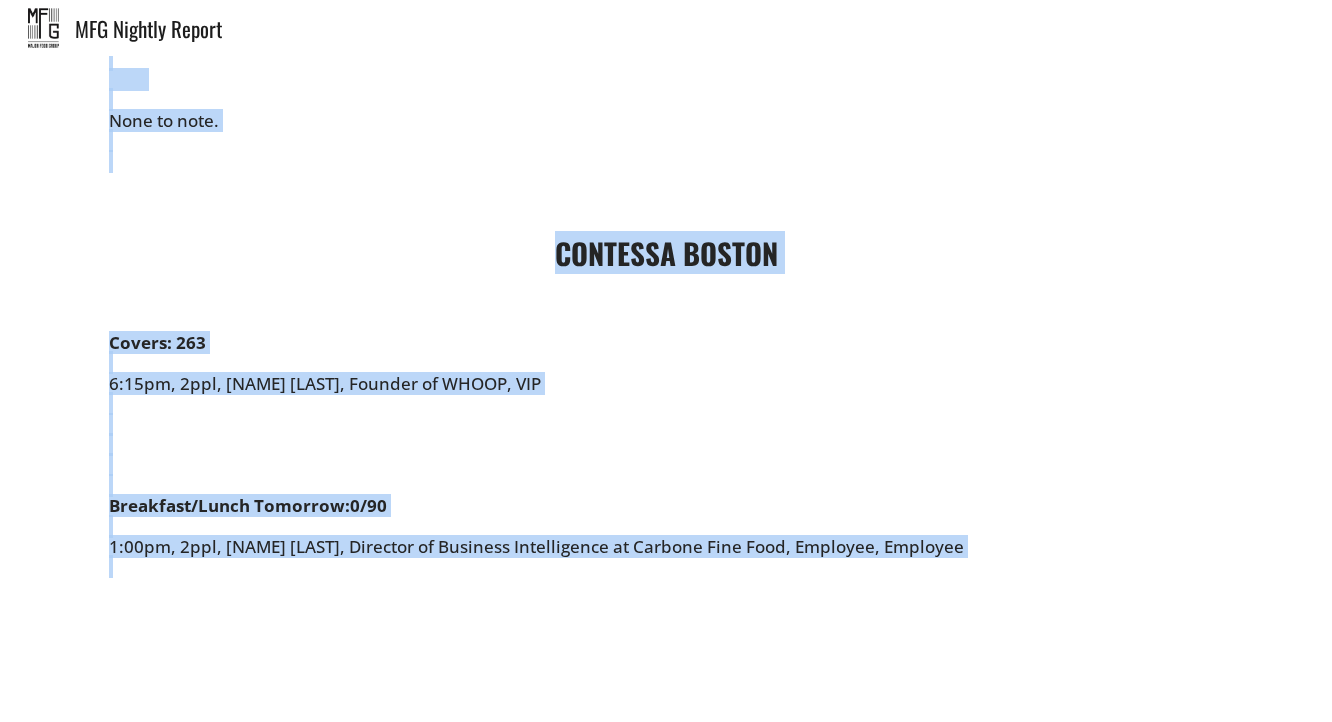 scroll, scrollTop: 10044, scrollLeft: 0, axis: vertical 